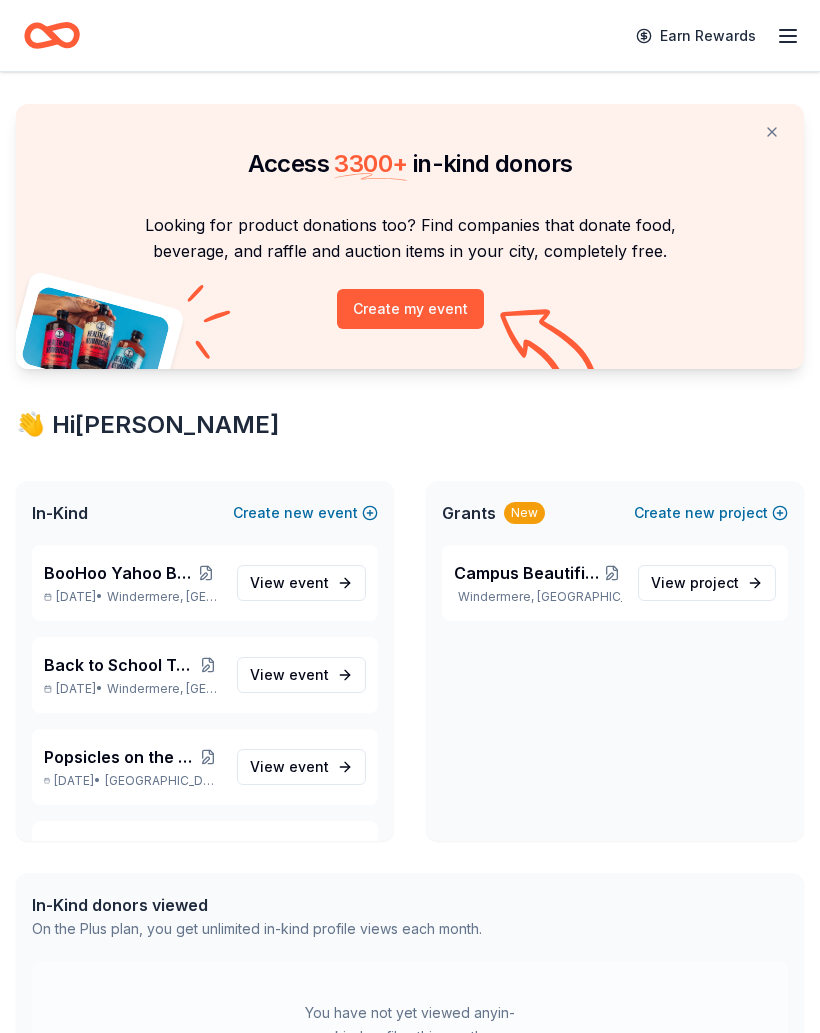 scroll, scrollTop: 0, scrollLeft: 0, axis: both 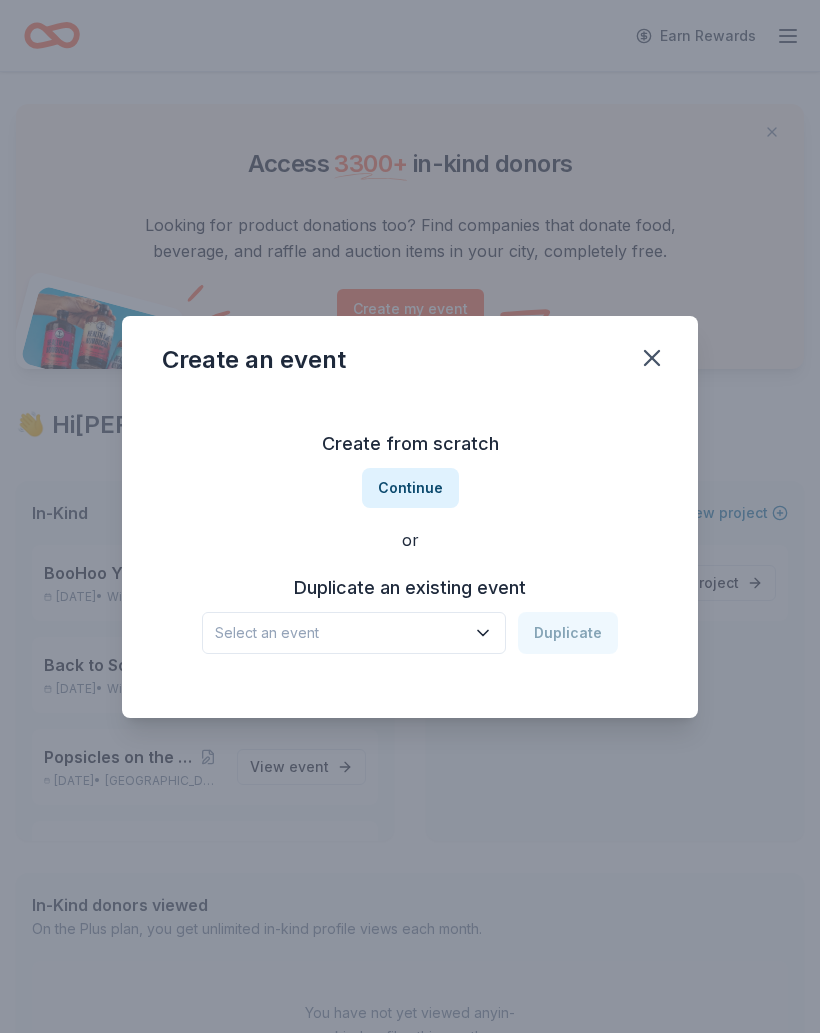 click on "Continue" at bounding box center [410, 488] 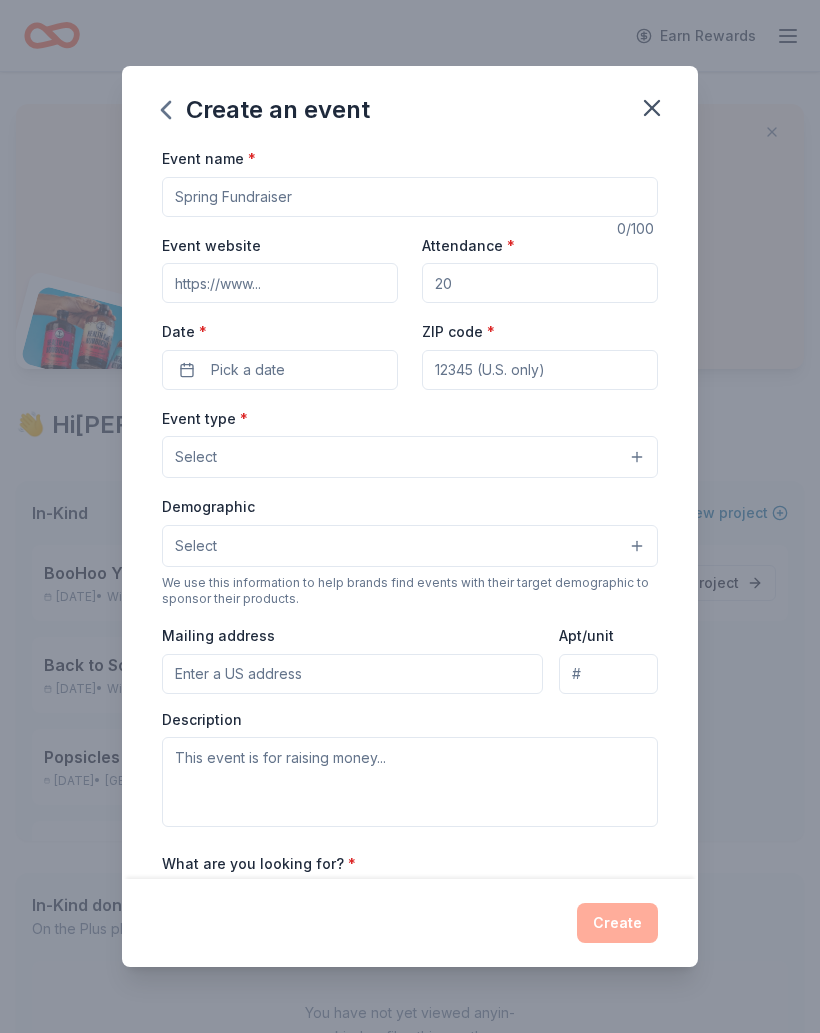 click on "Event name *" at bounding box center (410, 197) 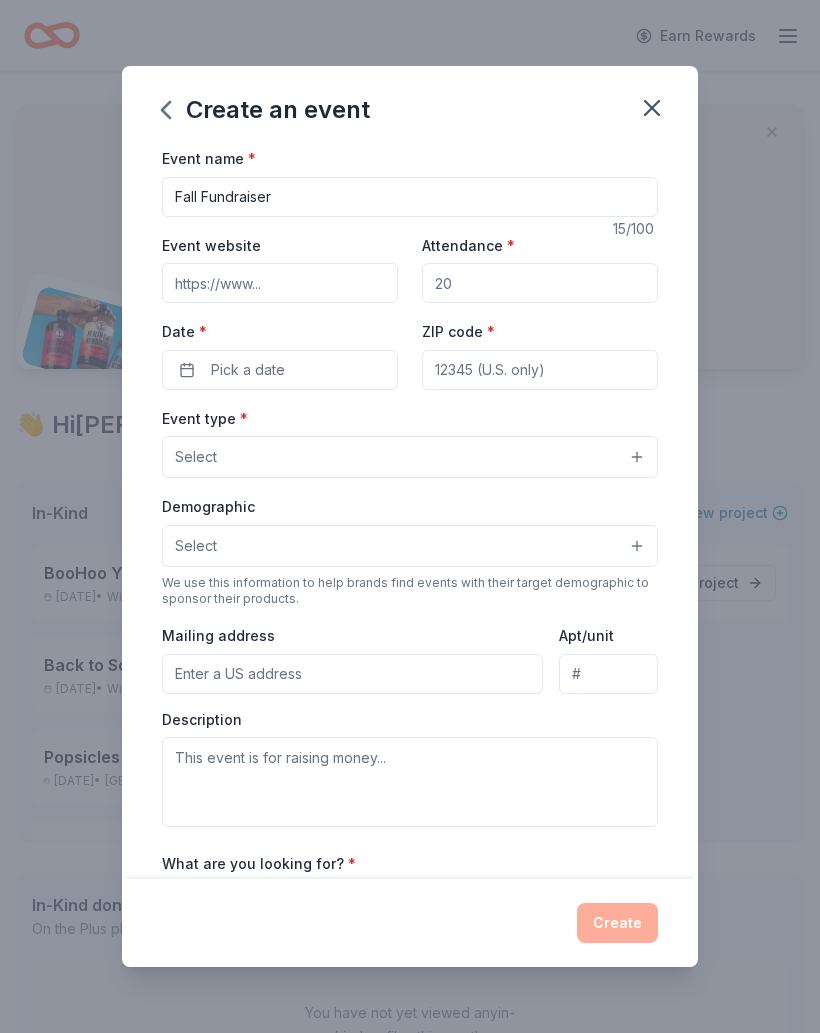 type on "Fall Fundraiser" 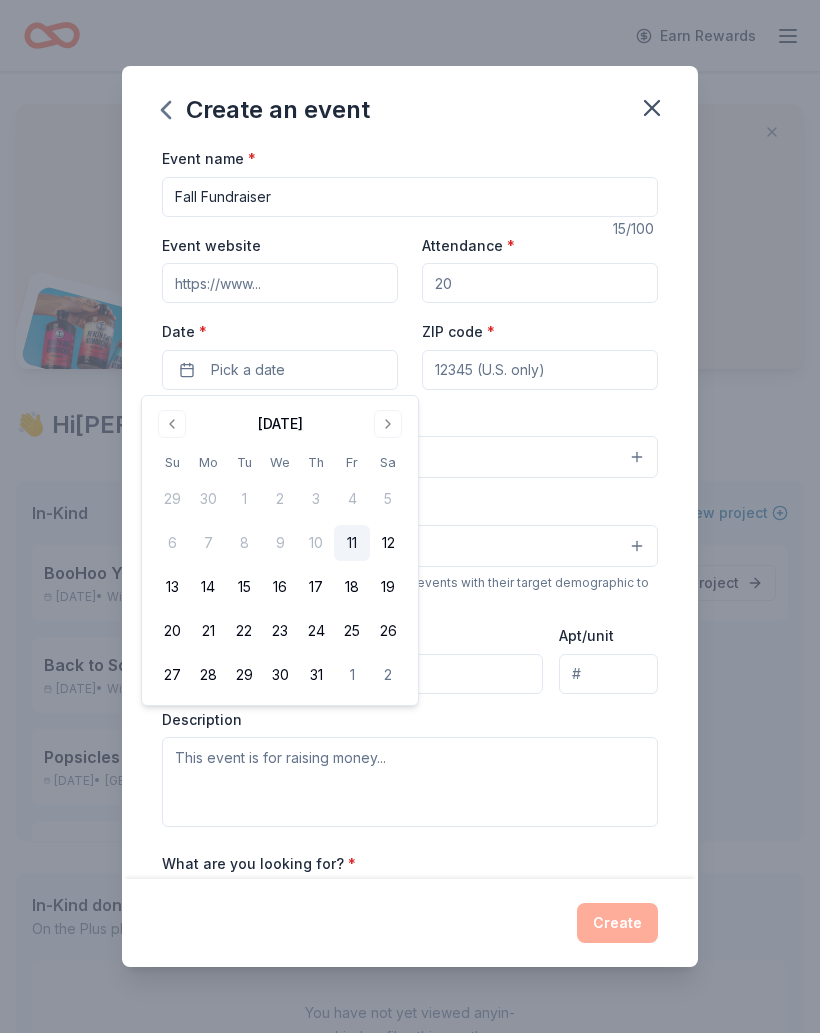 click at bounding box center [388, 424] 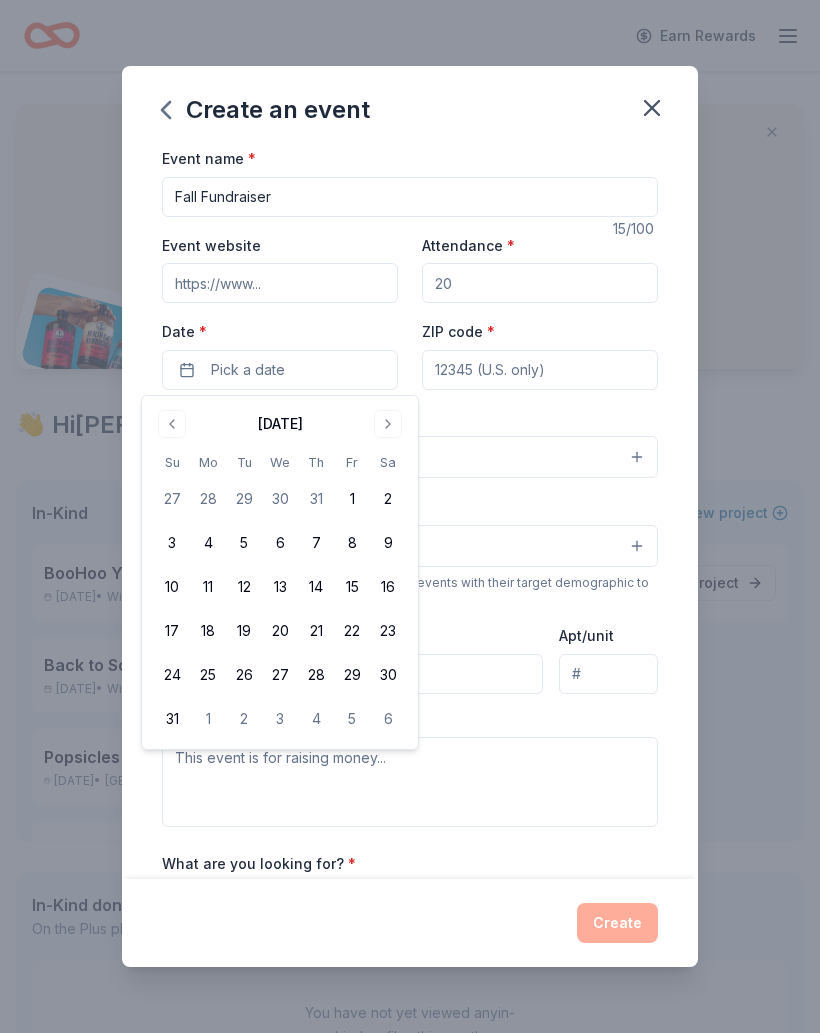 click at bounding box center [388, 424] 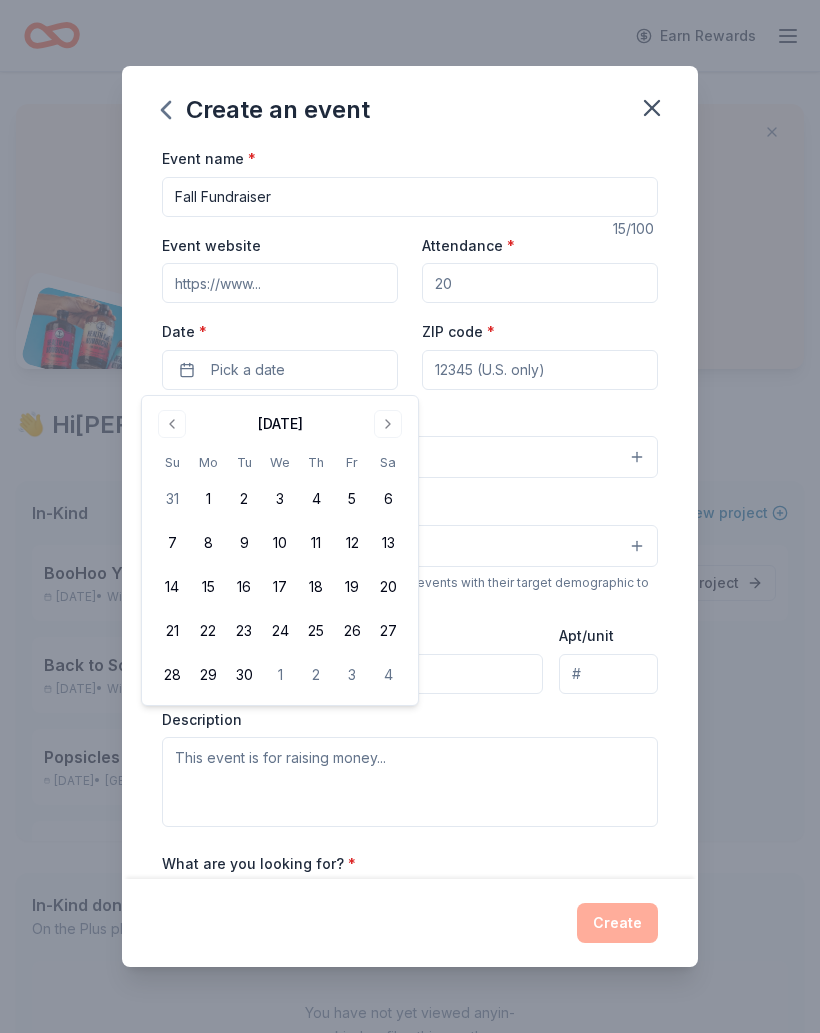 click at bounding box center (388, 424) 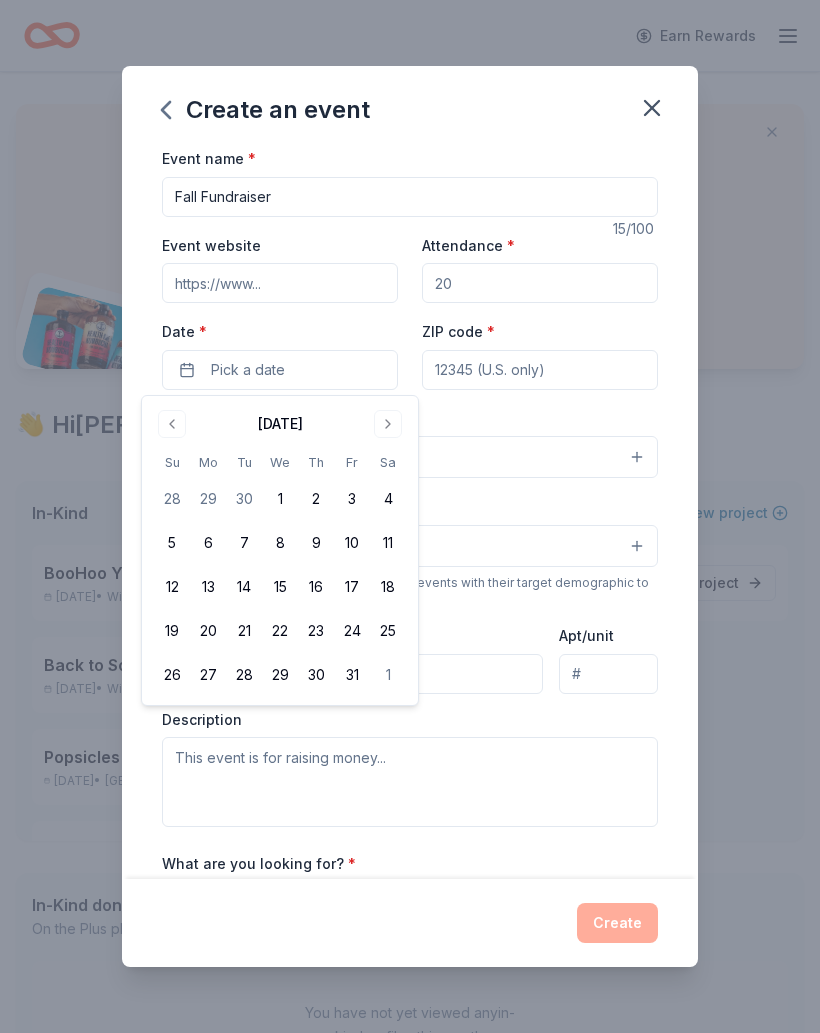 click on "13" at bounding box center (208, 587) 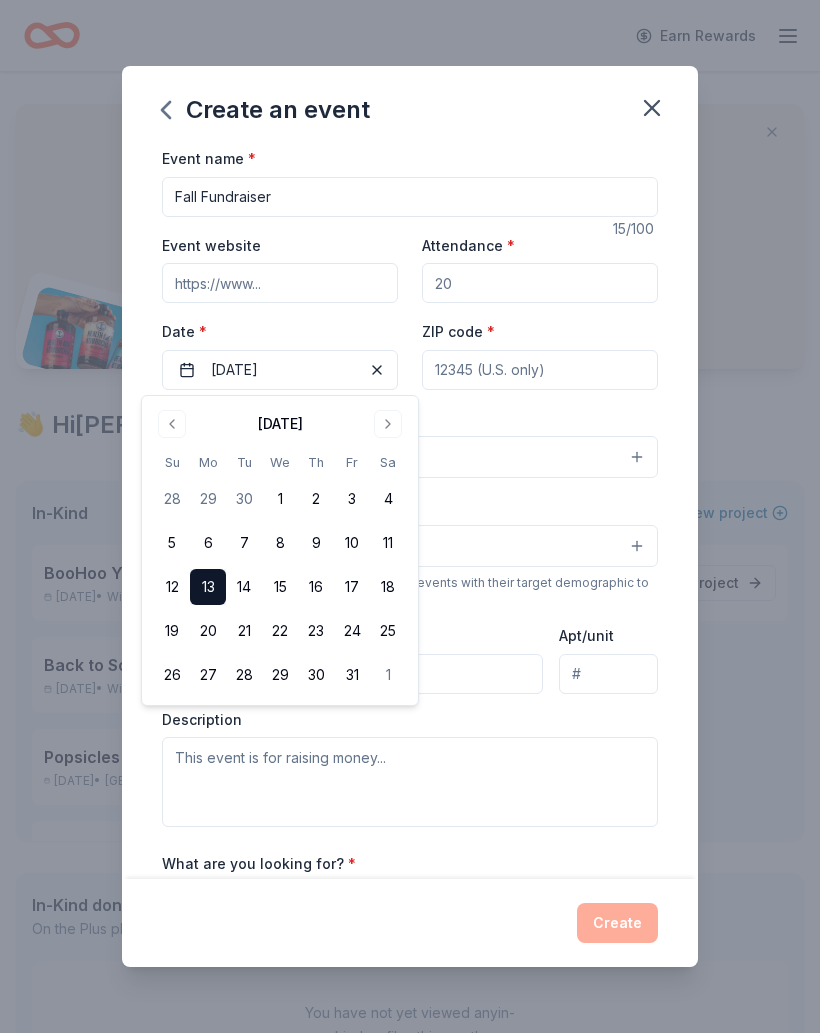 click on "Select" at bounding box center [410, 457] 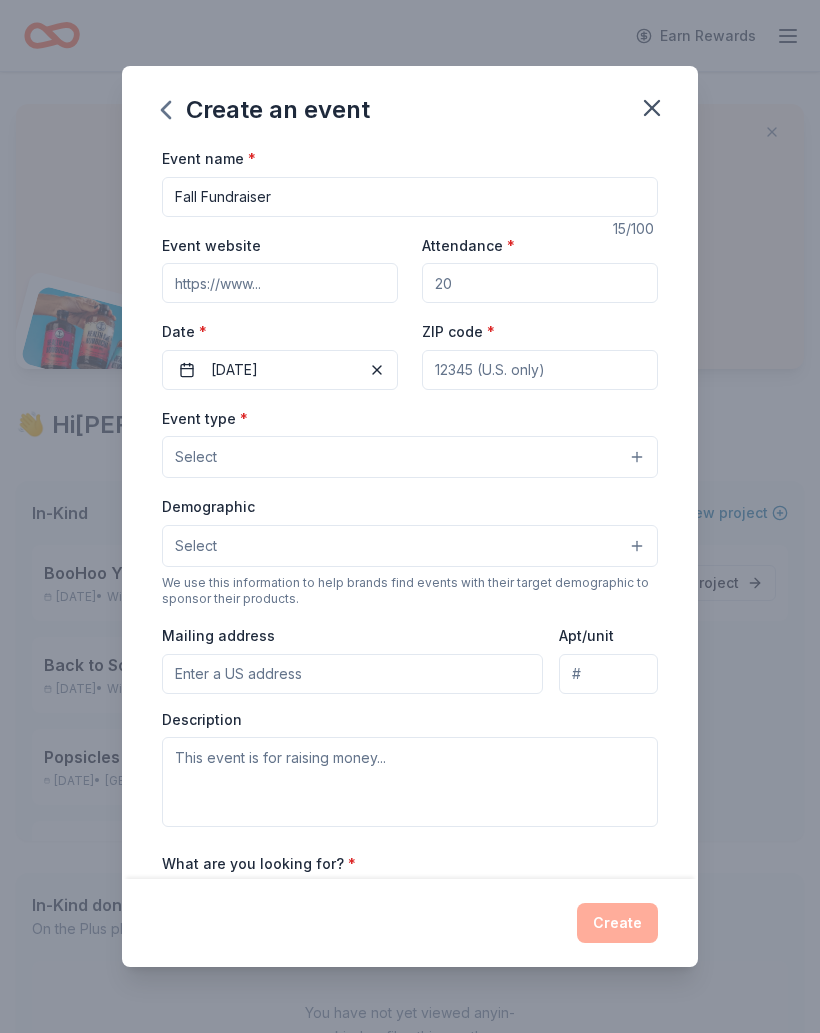click on "ZIP code *" at bounding box center [540, 370] 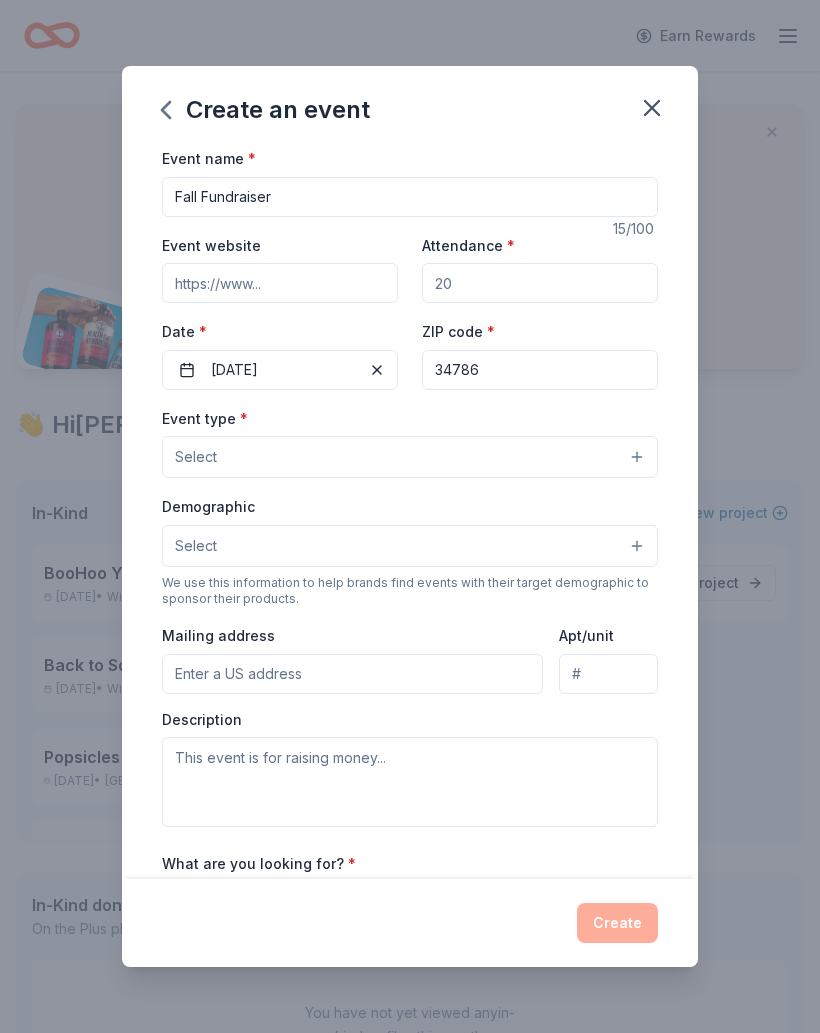 type on "34786" 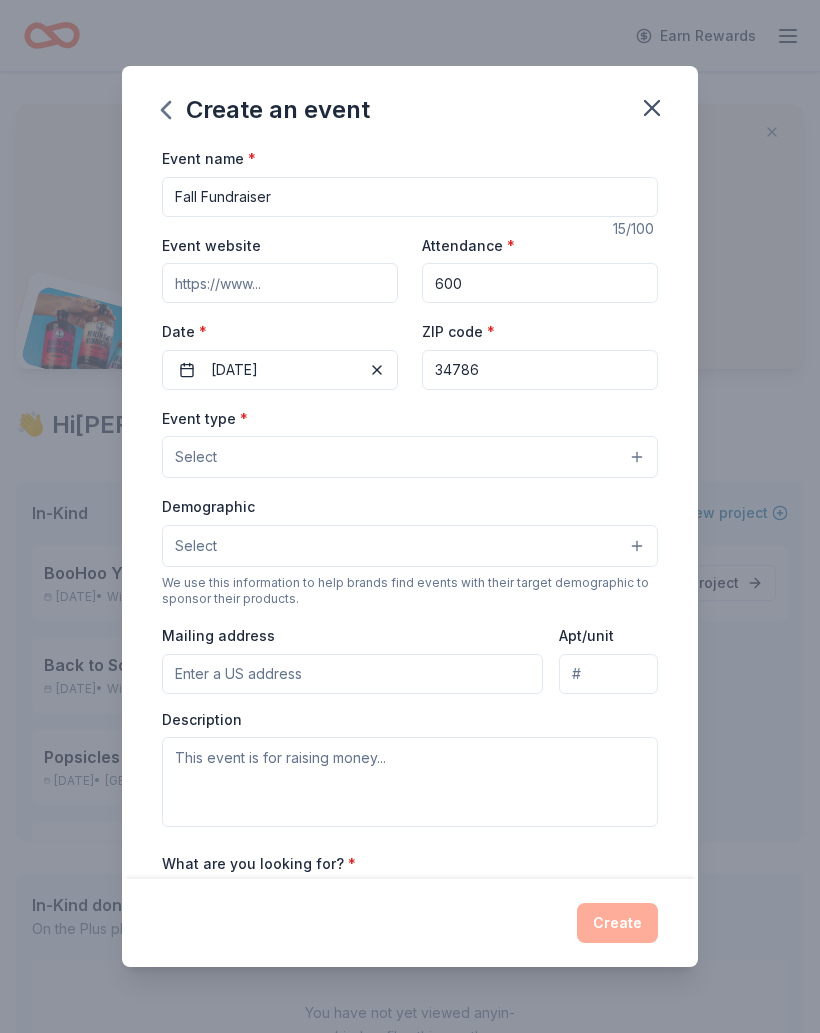 type on "600" 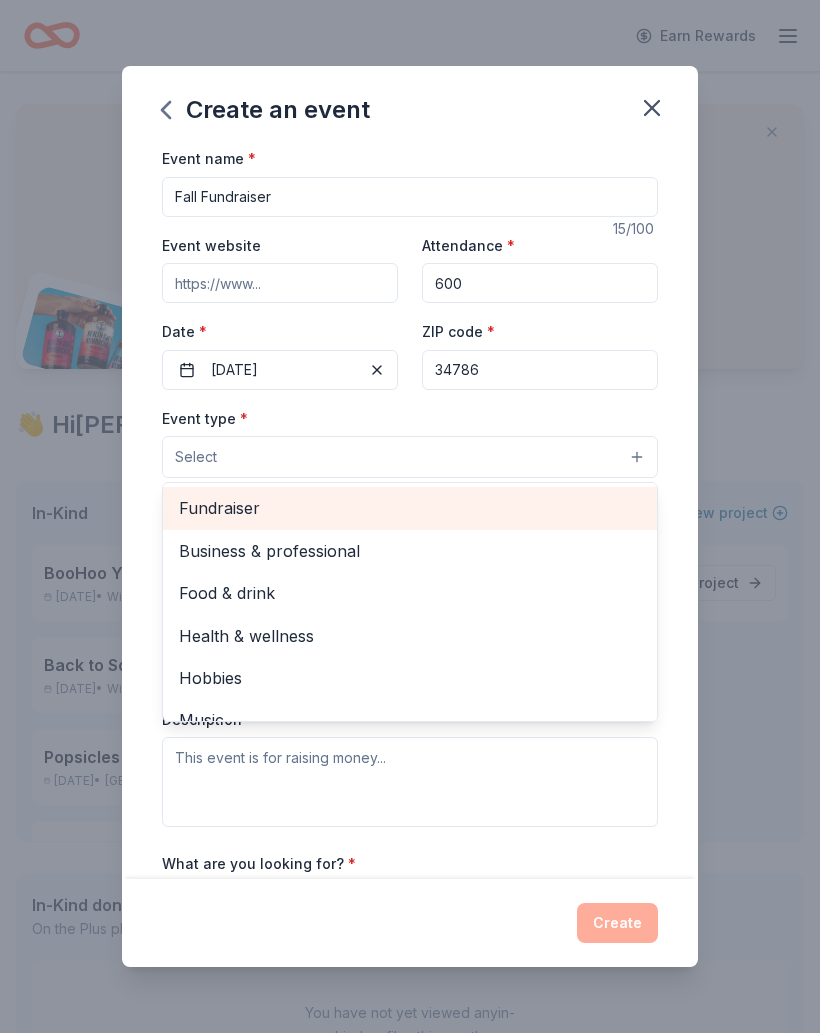 click on "Fundraiser" at bounding box center (410, 508) 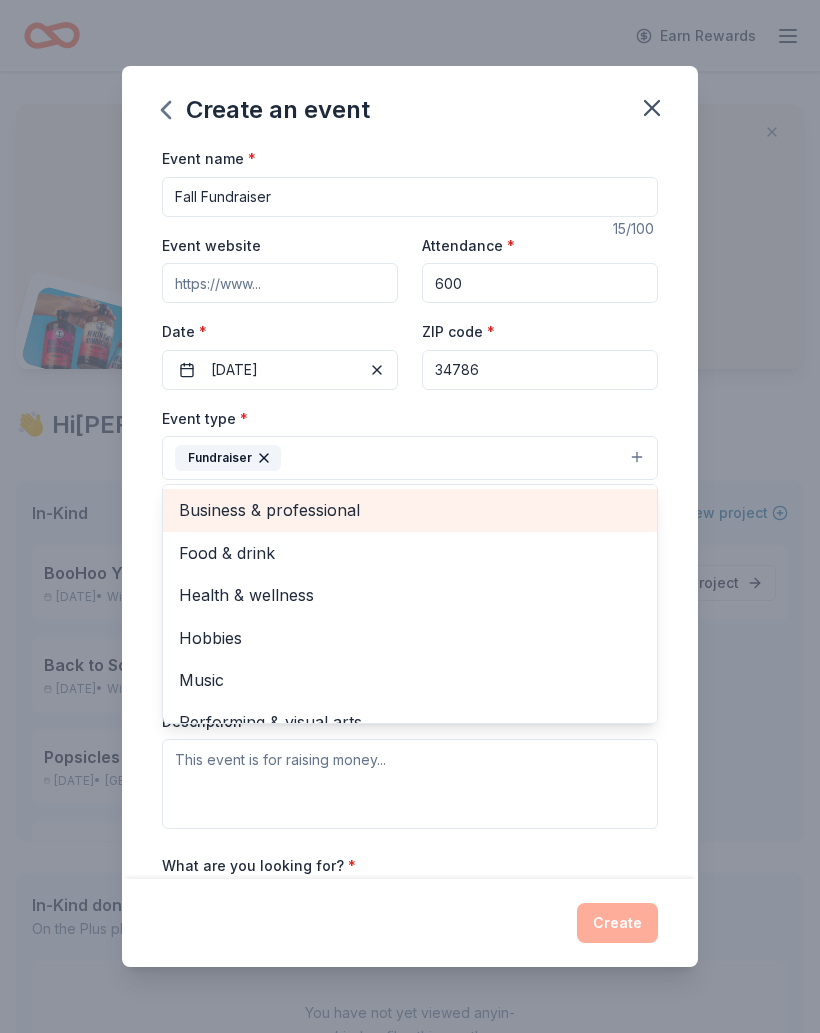 click on "Fundraiser" at bounding box center [410, 458] 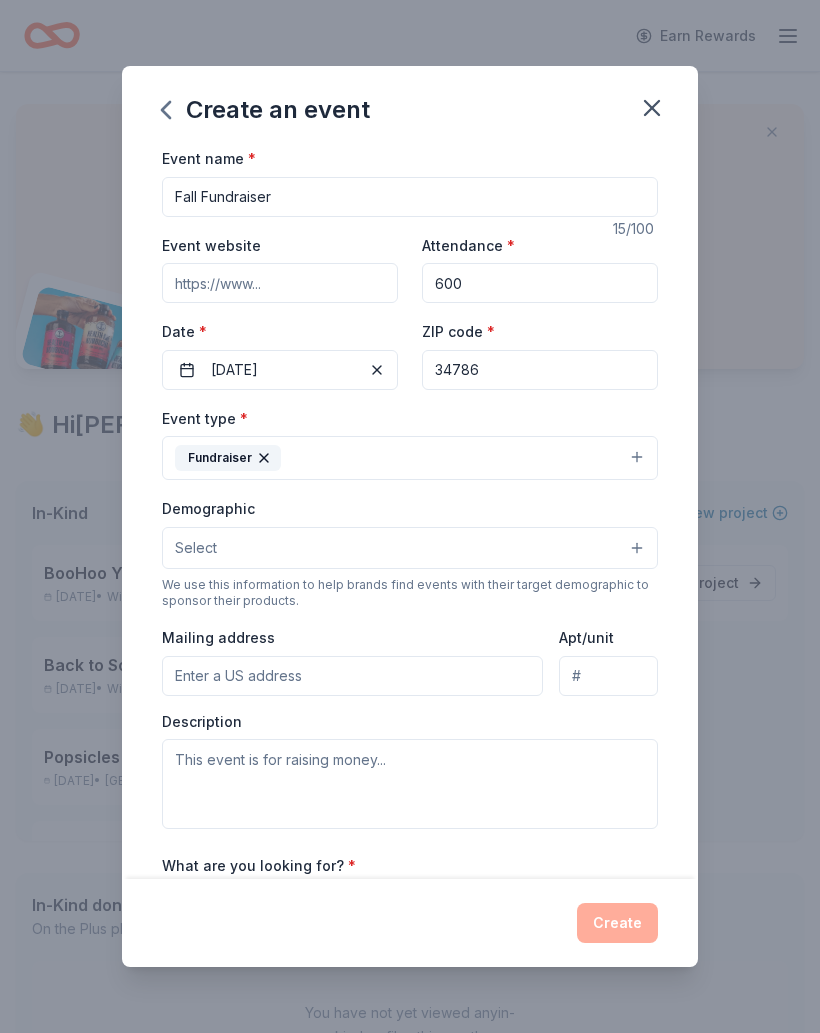 click on "Fundraiser" at bounding box center (410, 458) 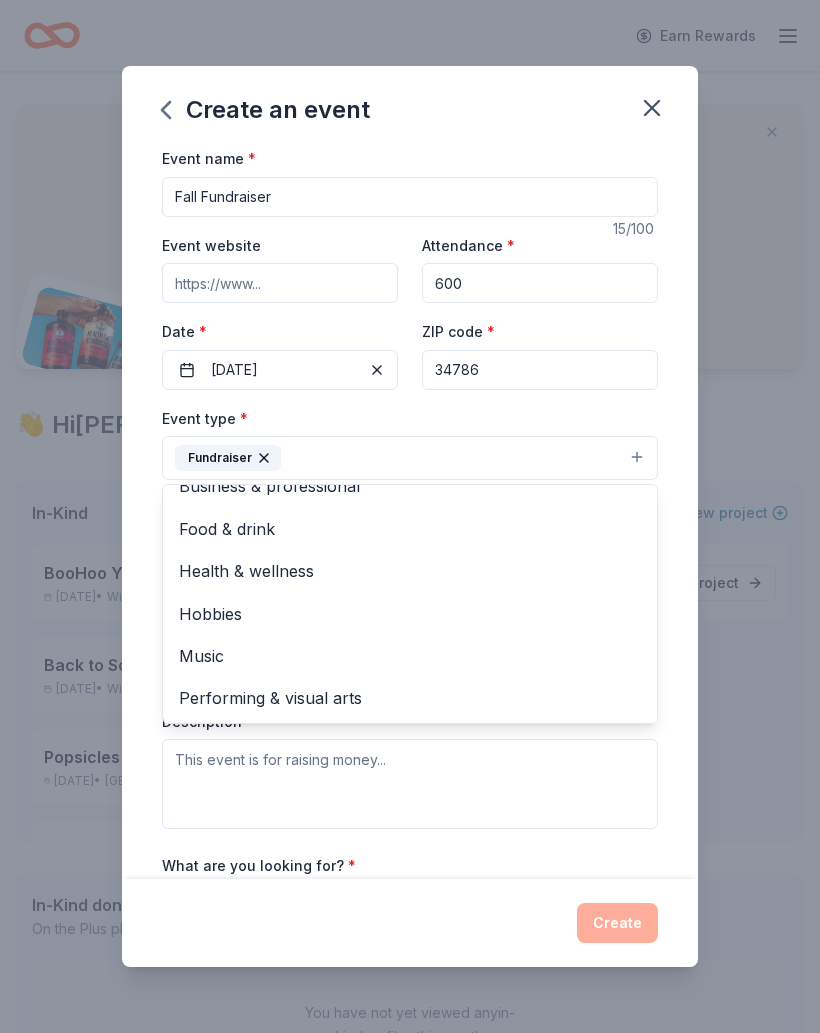 scroll, scrollTop: 23, scrollLeft: 0, axis: vertical 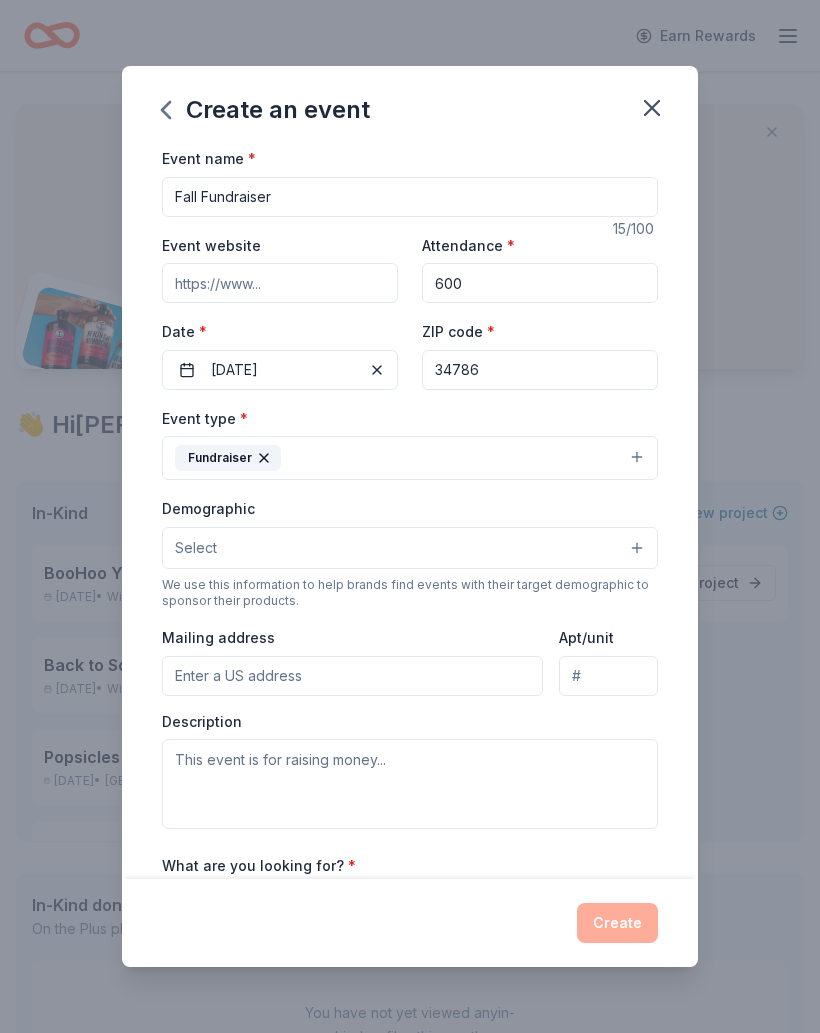 click on "Select" at bounding box center [410, 548] 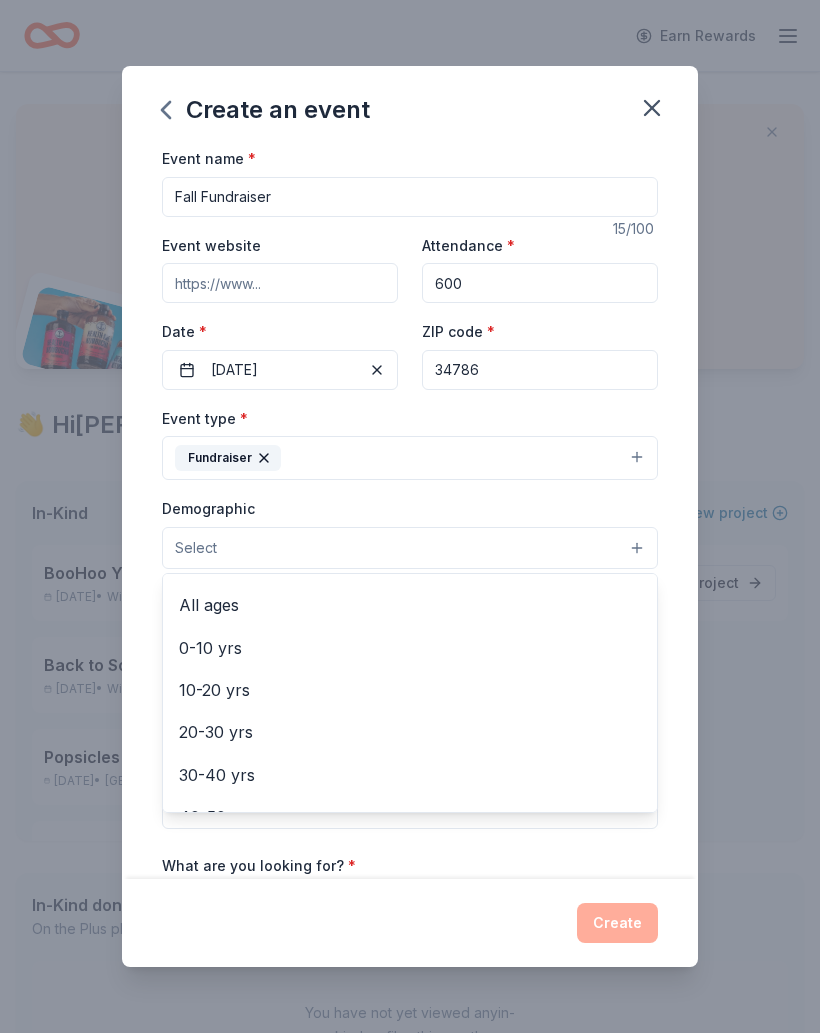 scroll, scrollTop: 119, scrollLeft: 0, axis: vertical 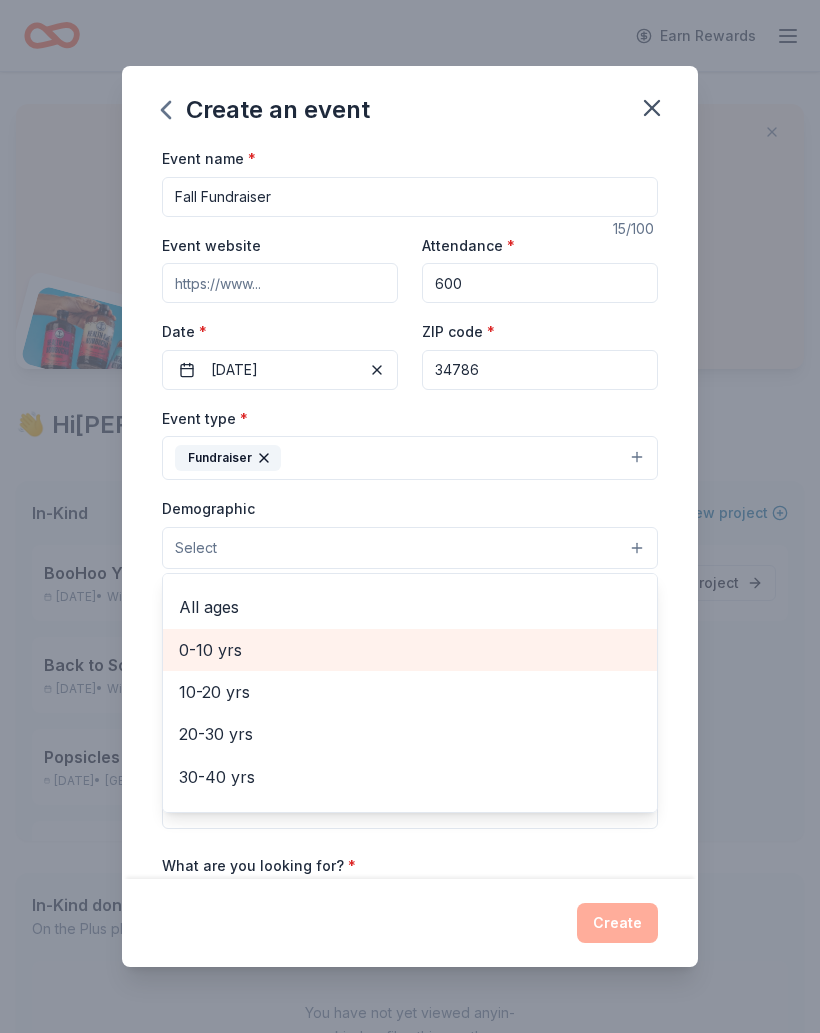 click on "0-10 yrs" at bounding box center (410, 650) 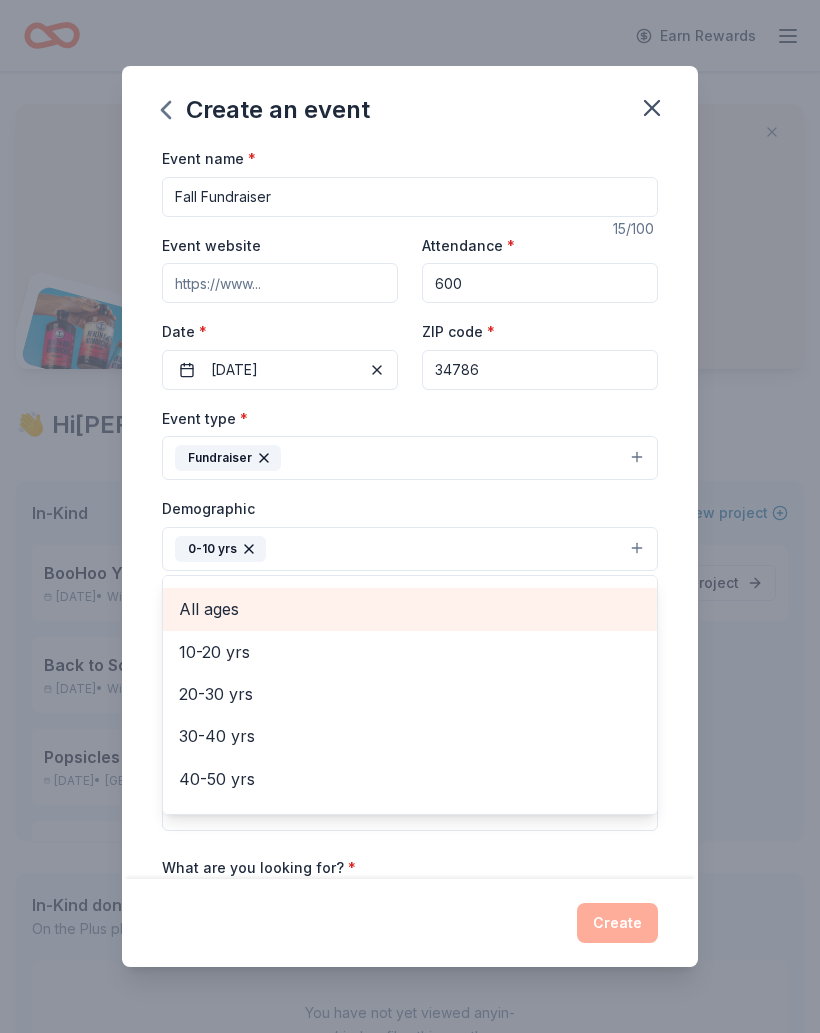 click on "All ages" at bounding box center [410, 609] 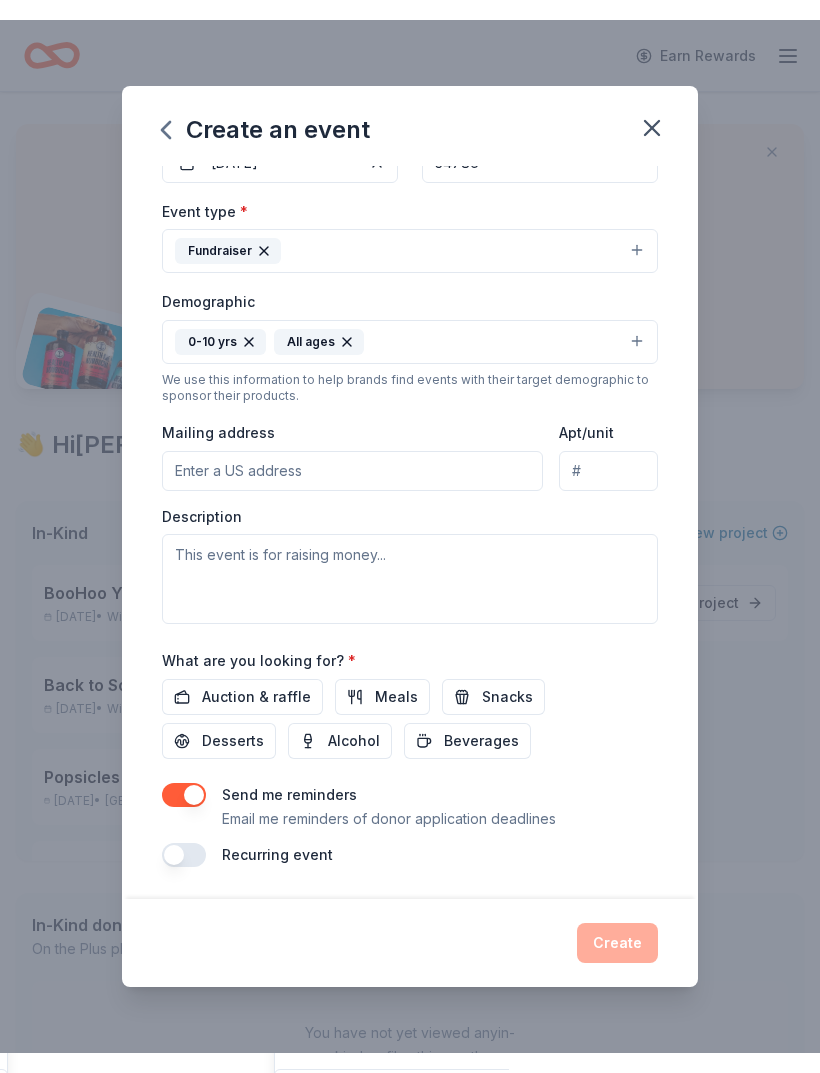 scroll, scrollTop: 229, scrollLeft: 0, axis: vertical 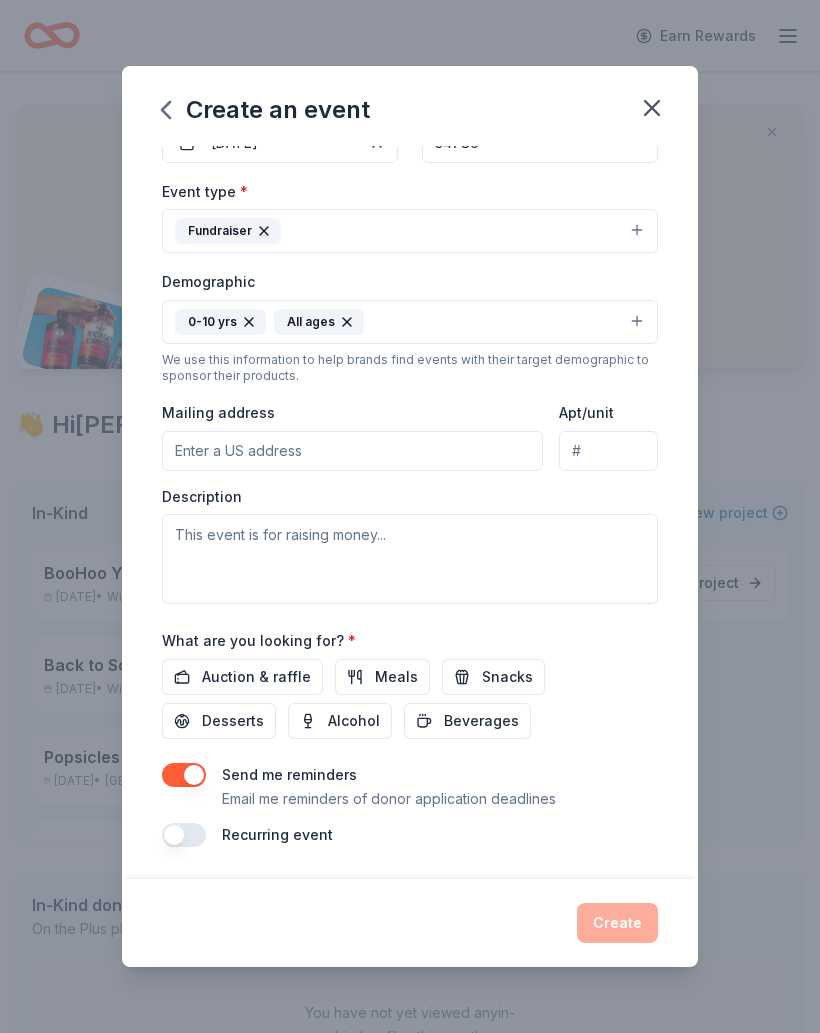click on "Auction & raffle" at bounding box center [256, 677] 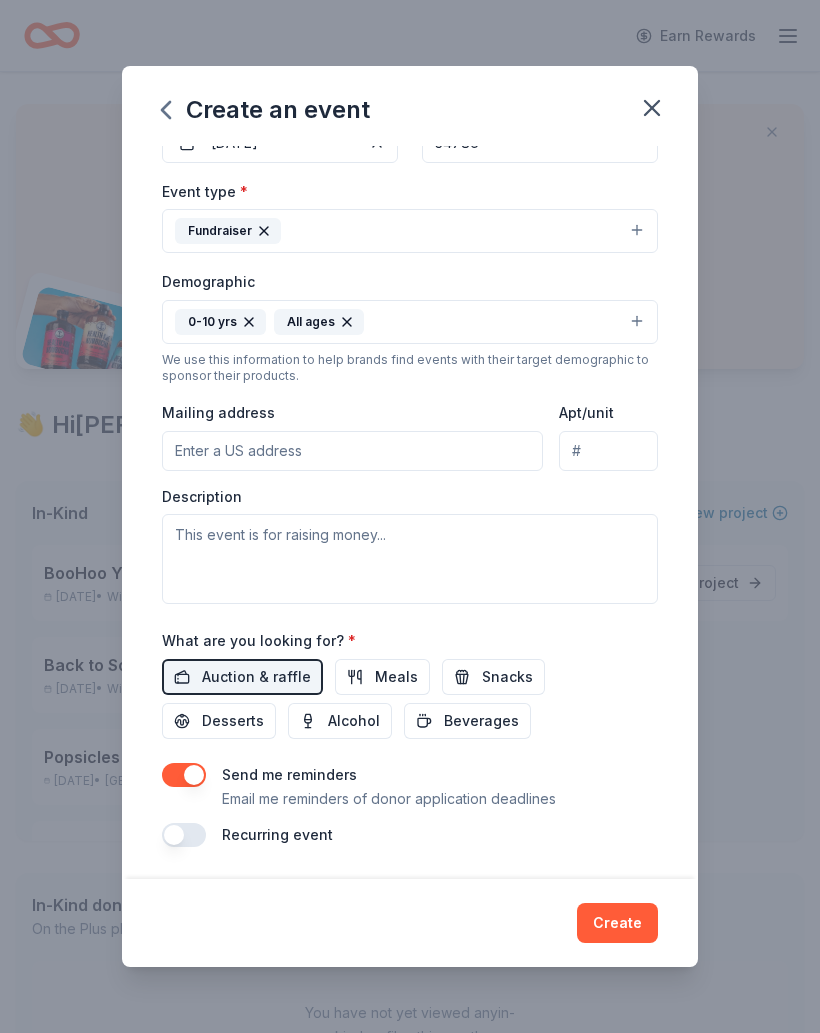 click on "Snacks" at bounding box center (507, 677) 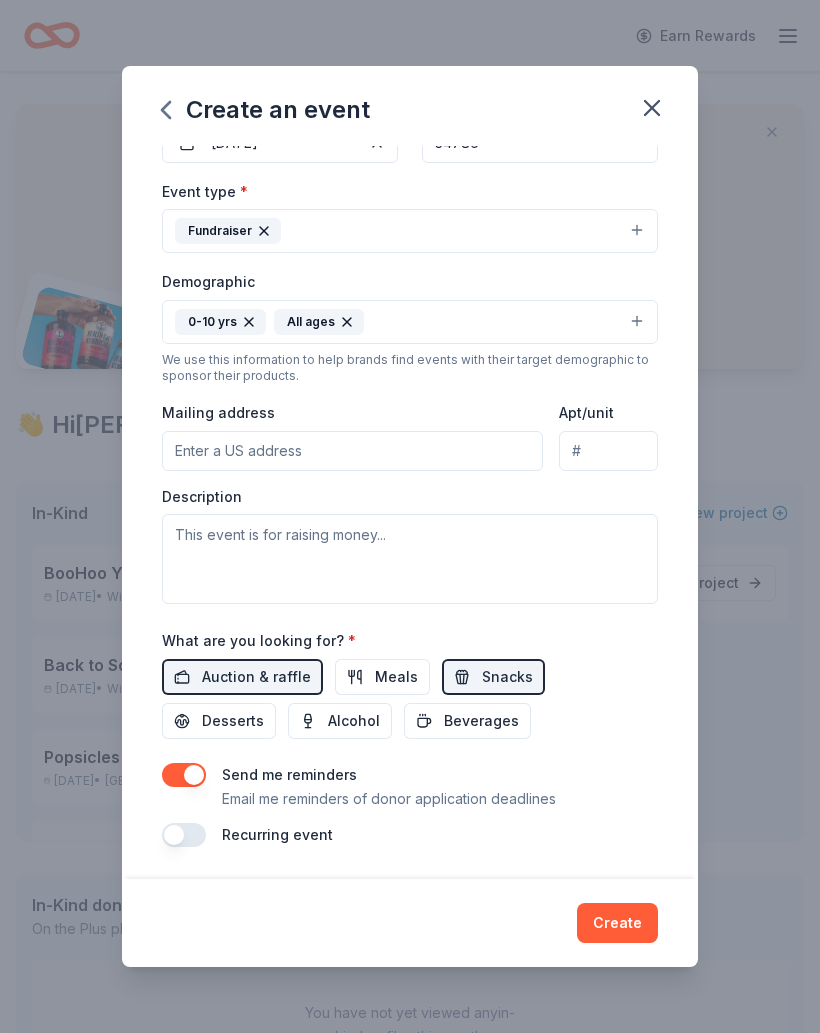 click on "Create" at bounding box center (617, 923) 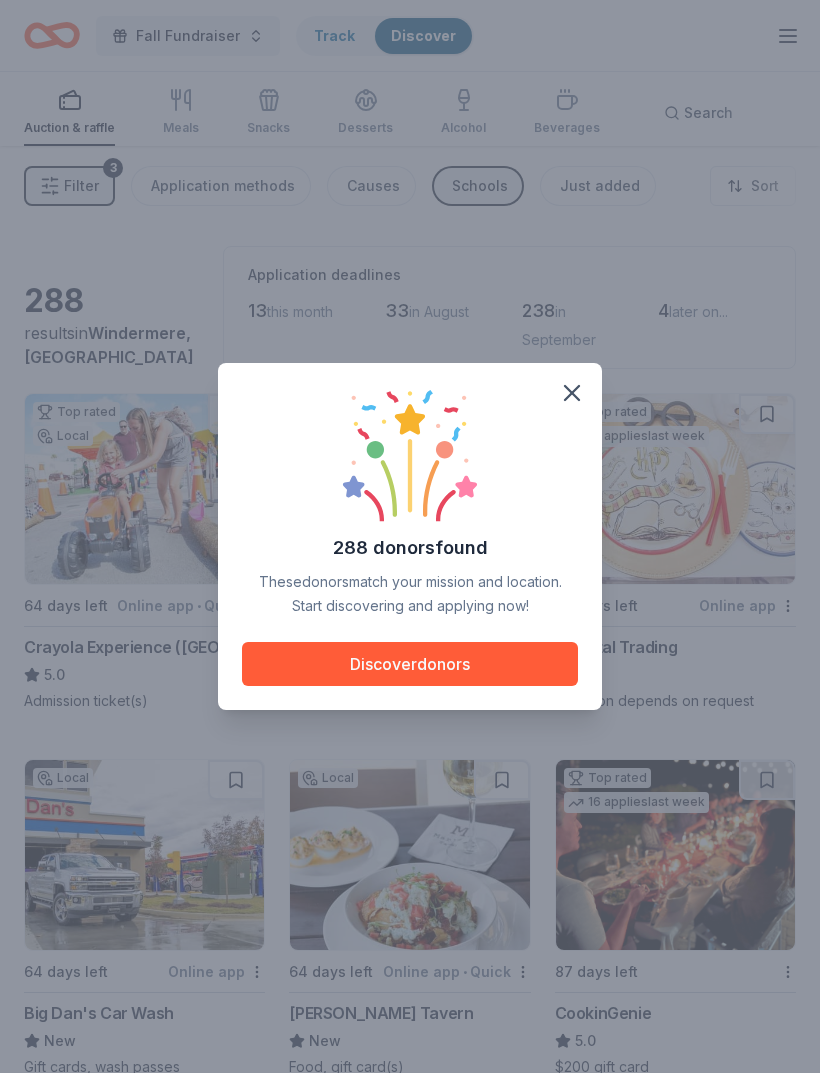 click at bounding box center (572, 393) 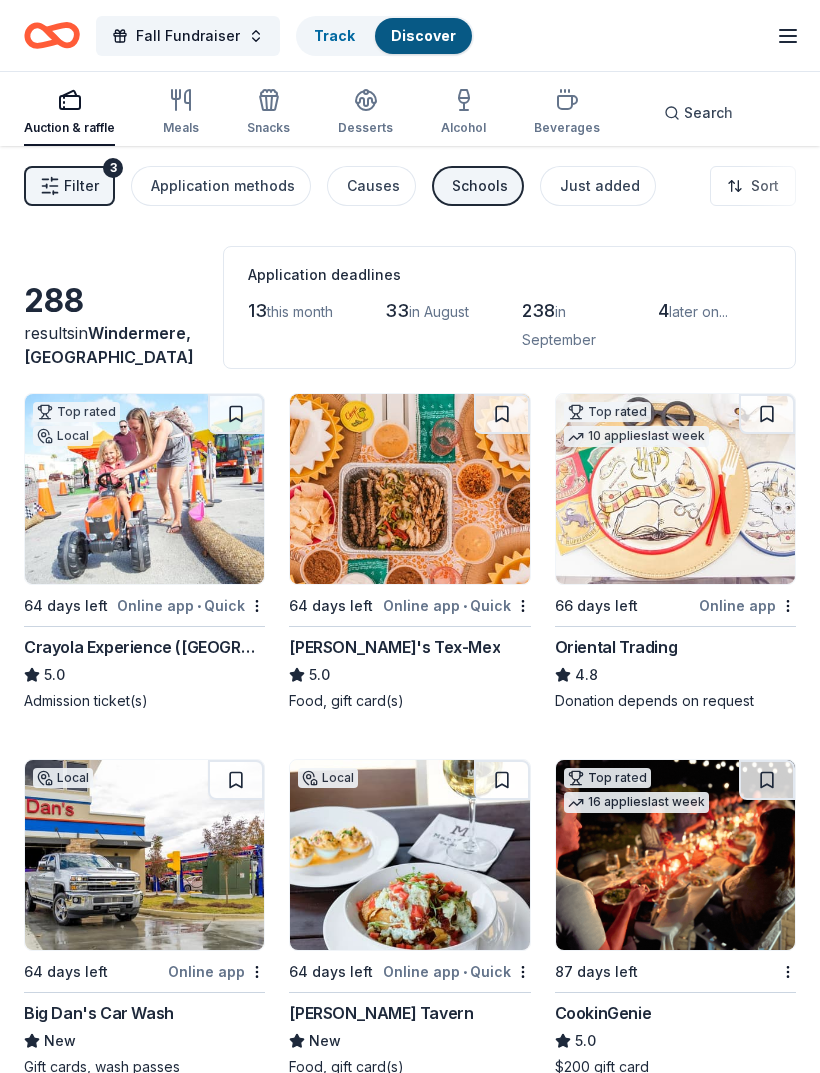click at bounding box center (144, 489) 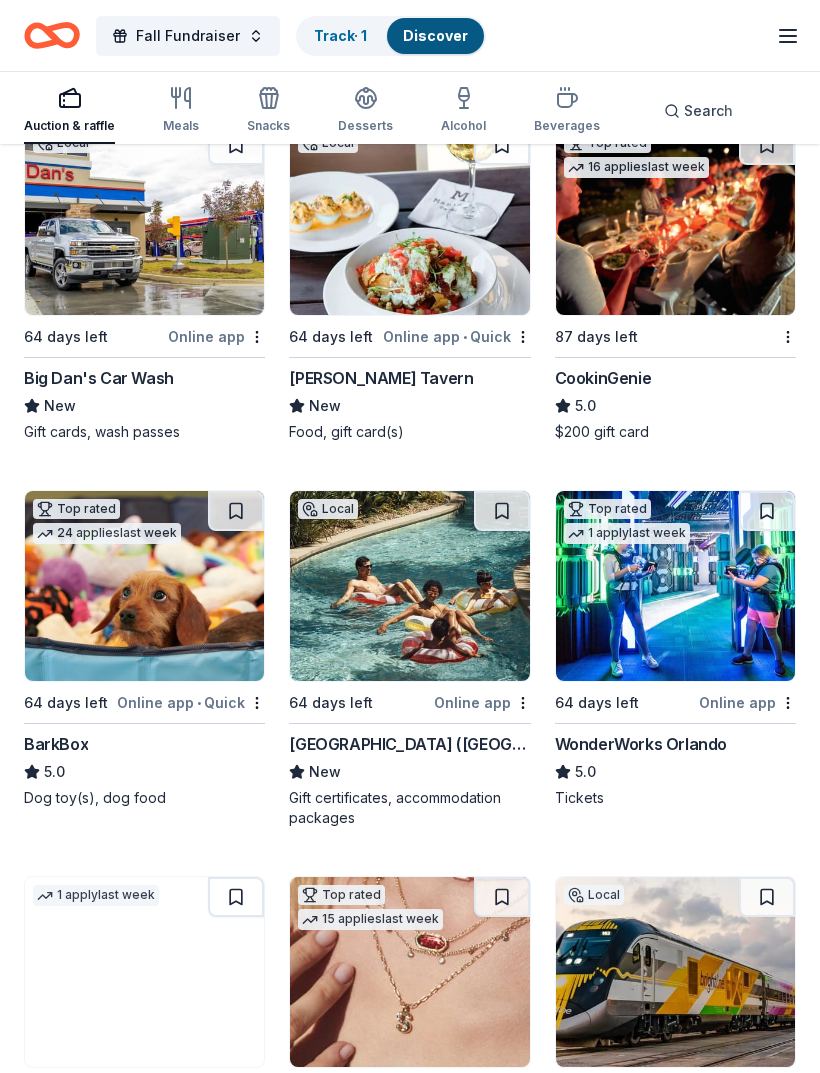 scroll, scrollTop: 635, scrollLeft: 0, axis: vertical 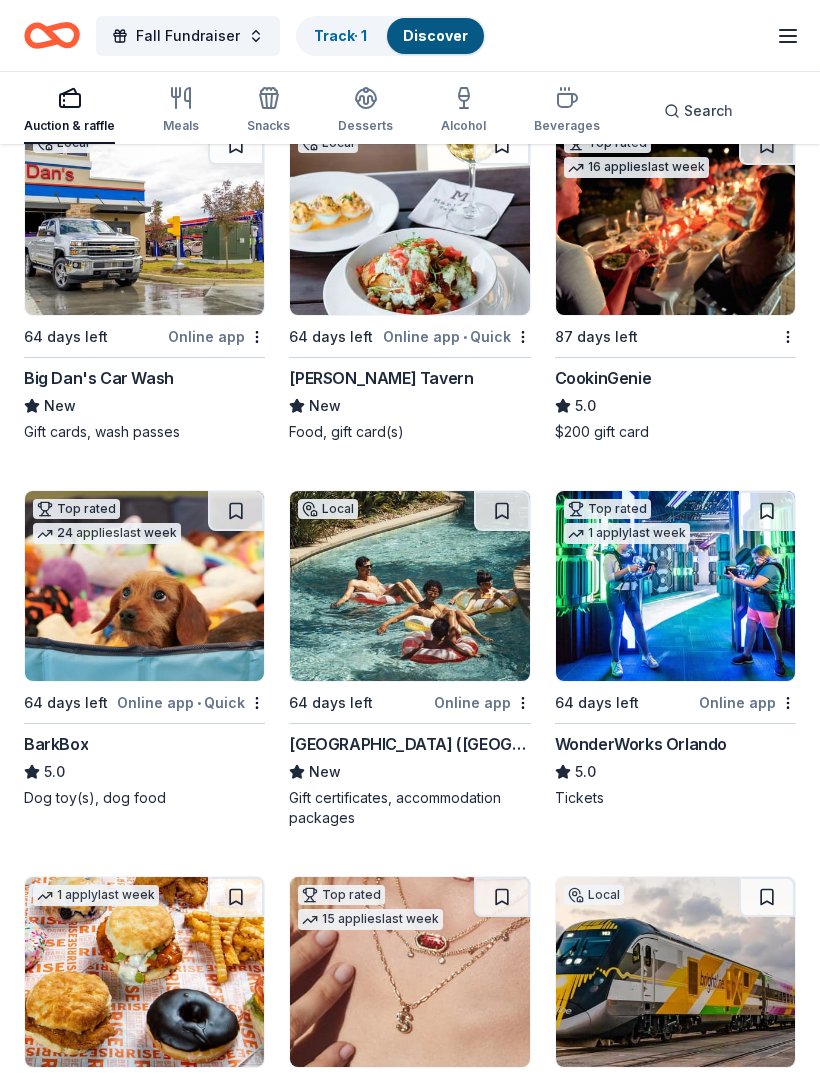 click at bounding box center (409, 586) 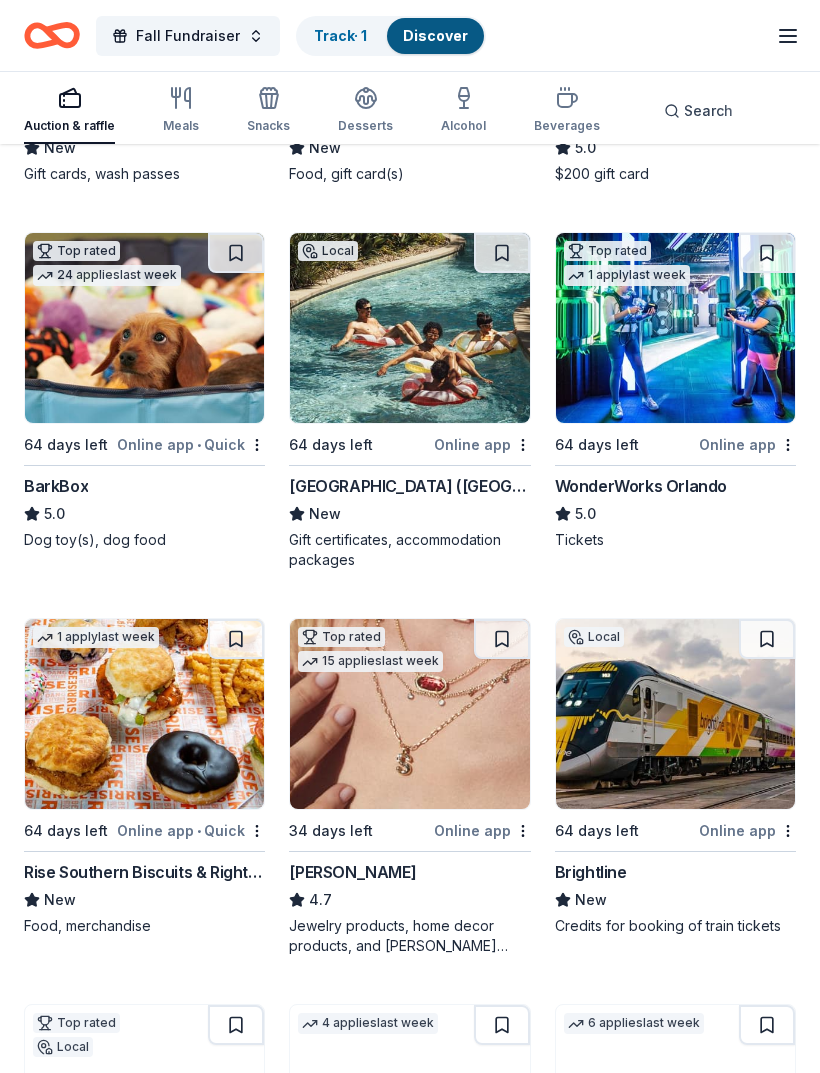 scroll, scrollTop: 898, scrollLeft: 0, axis: vertical 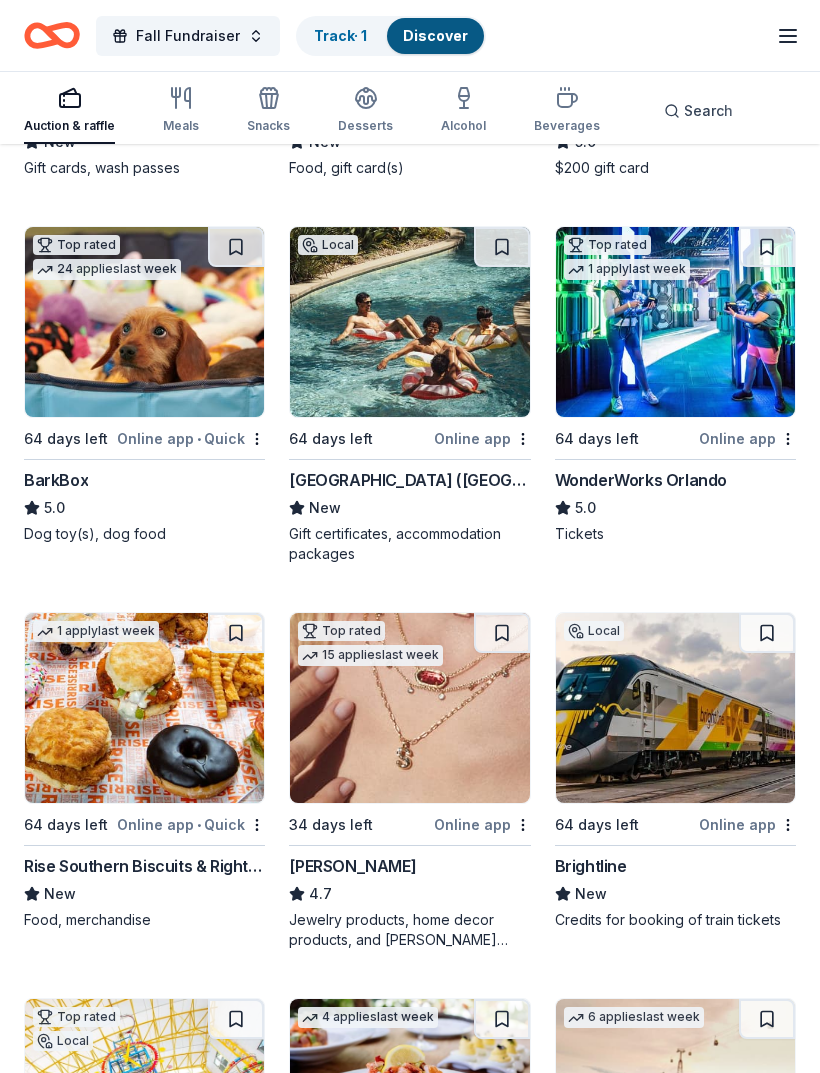 click at bounding box center [675, 323] 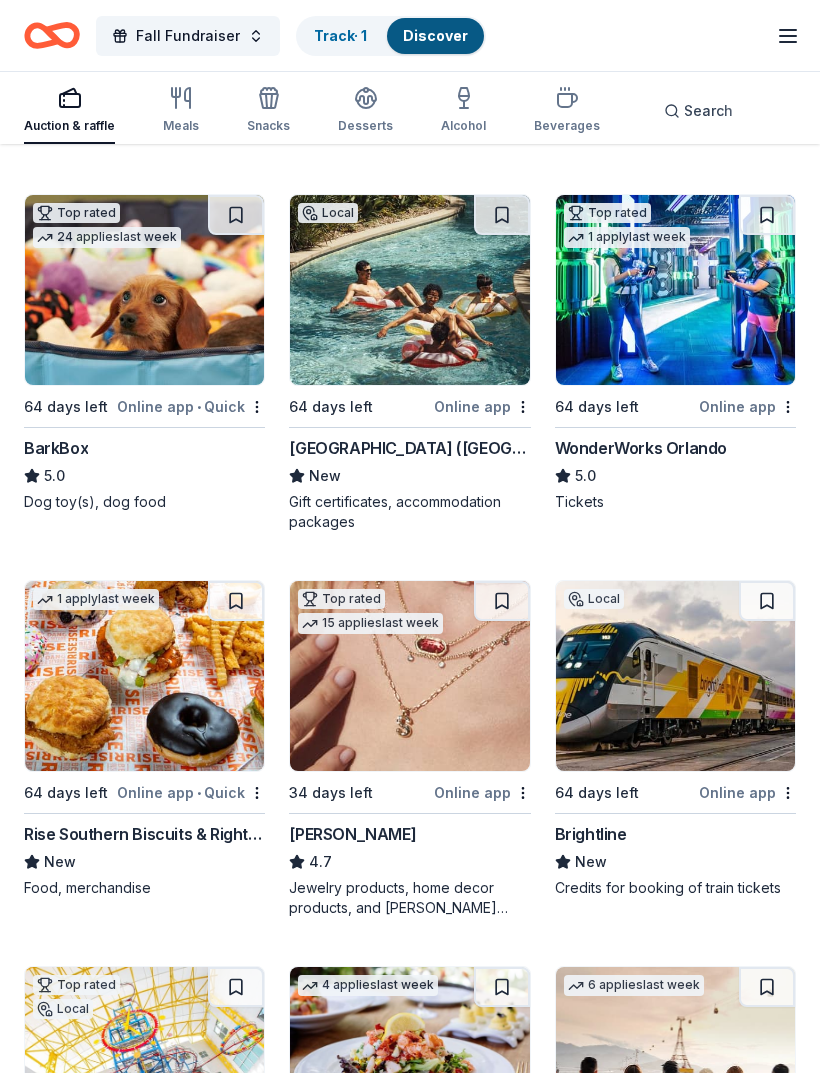 click at bounding box center (767, 215) 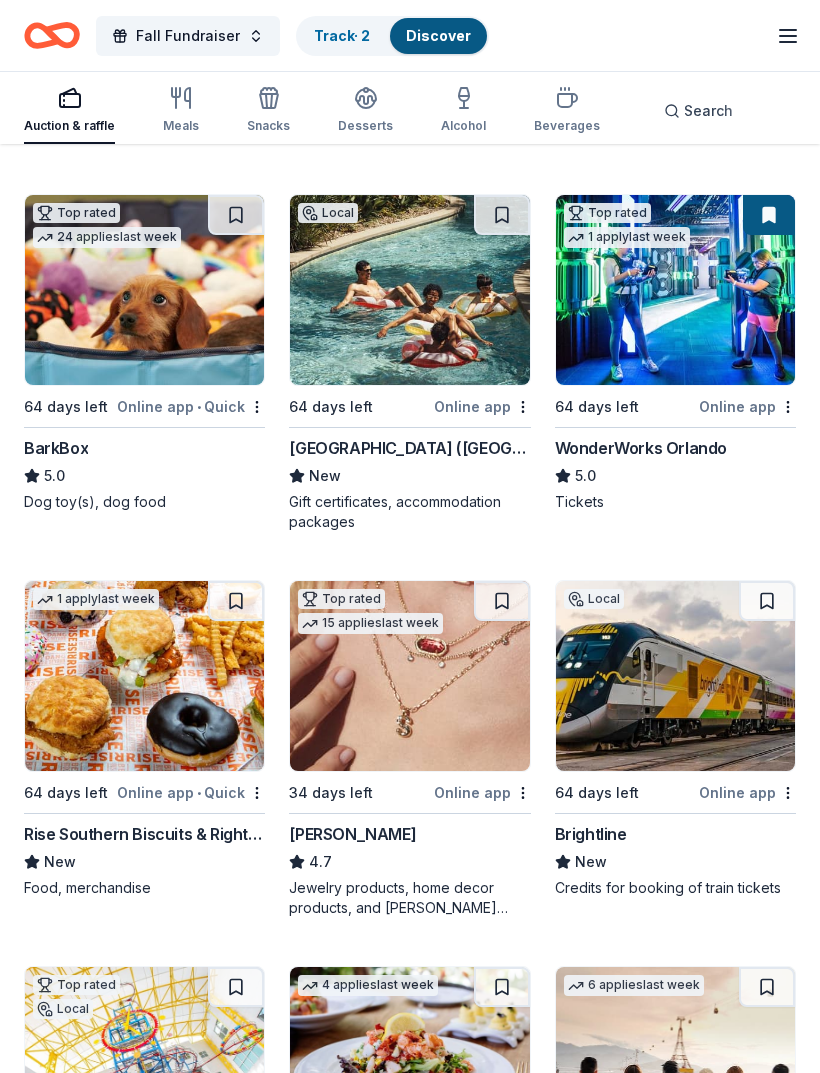 click at bounding box center (502, 215) 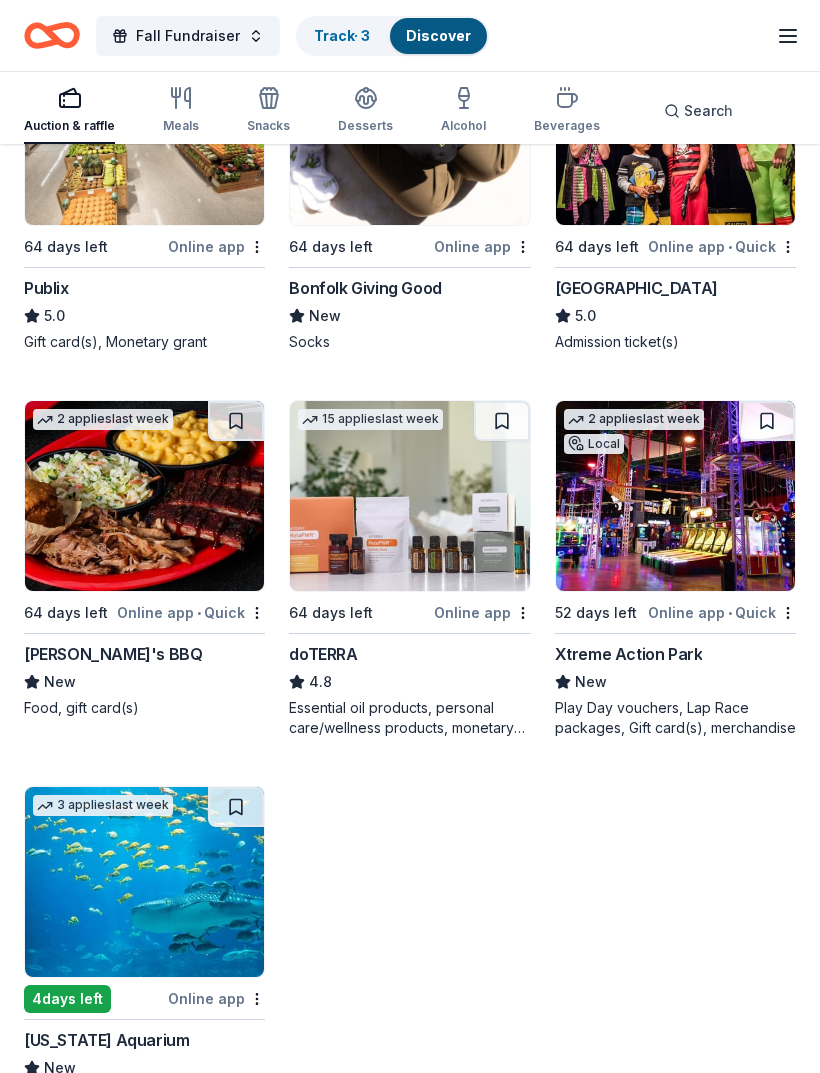 scroll, scrollTop: 8312, scrollLeft: 0, axis: vertical 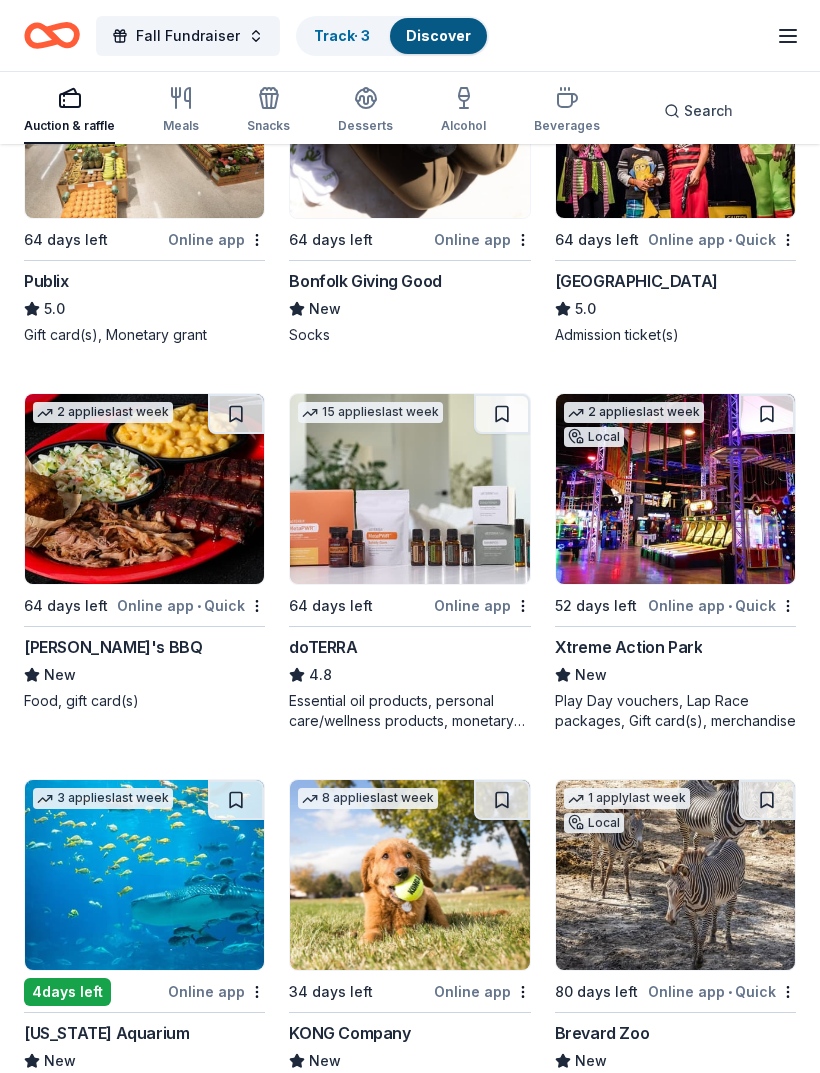 click at bounding box center (675, 489) 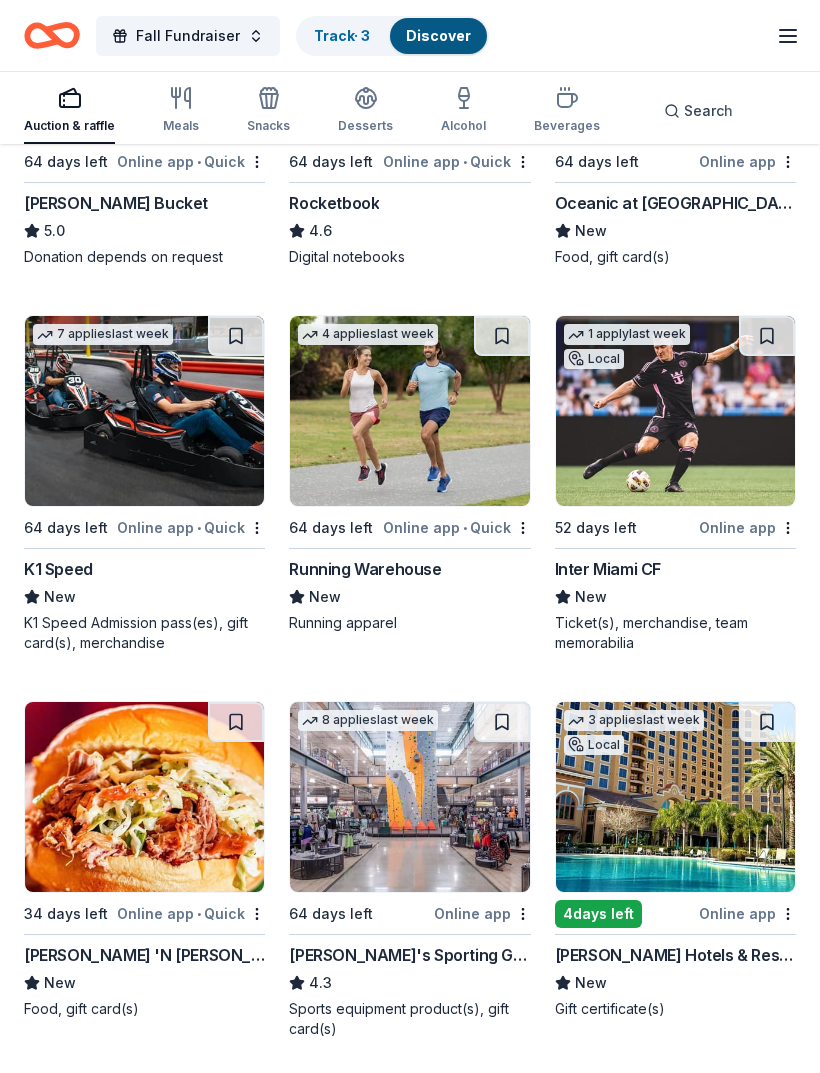 scroll, scrollTop: 12170, scrollLeft: 0, axis: vertical 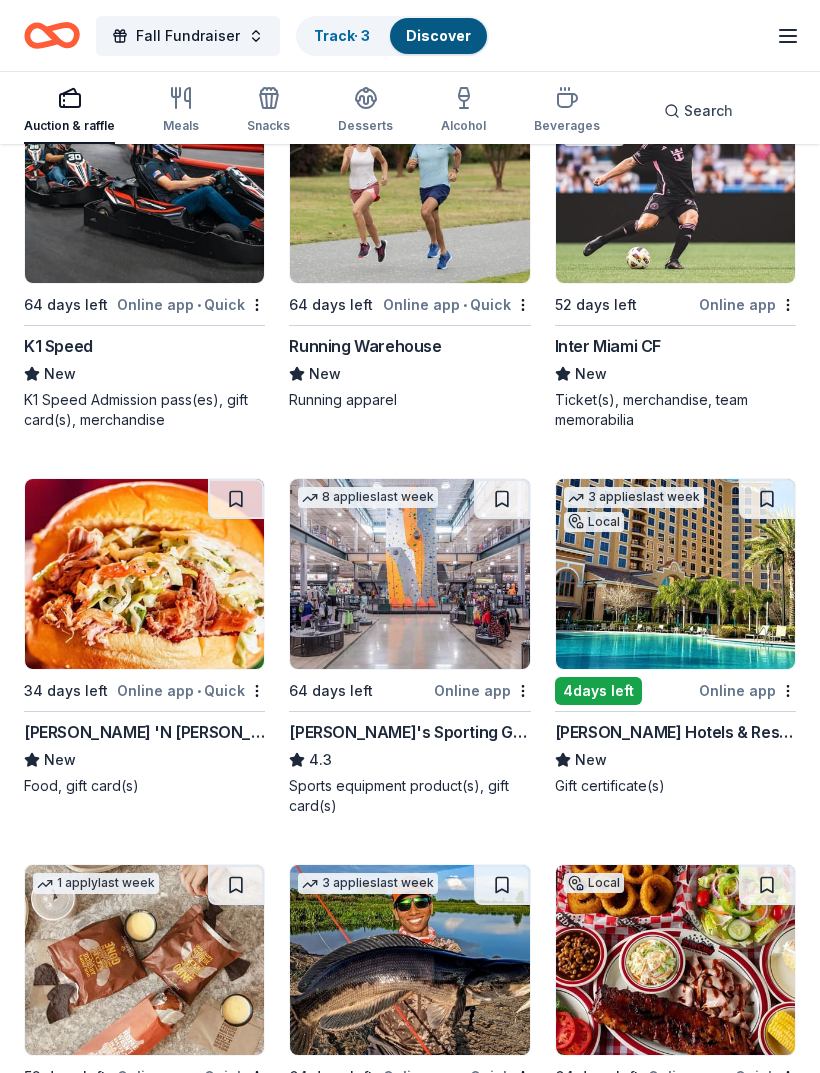 click at bounding box center [767, 500] 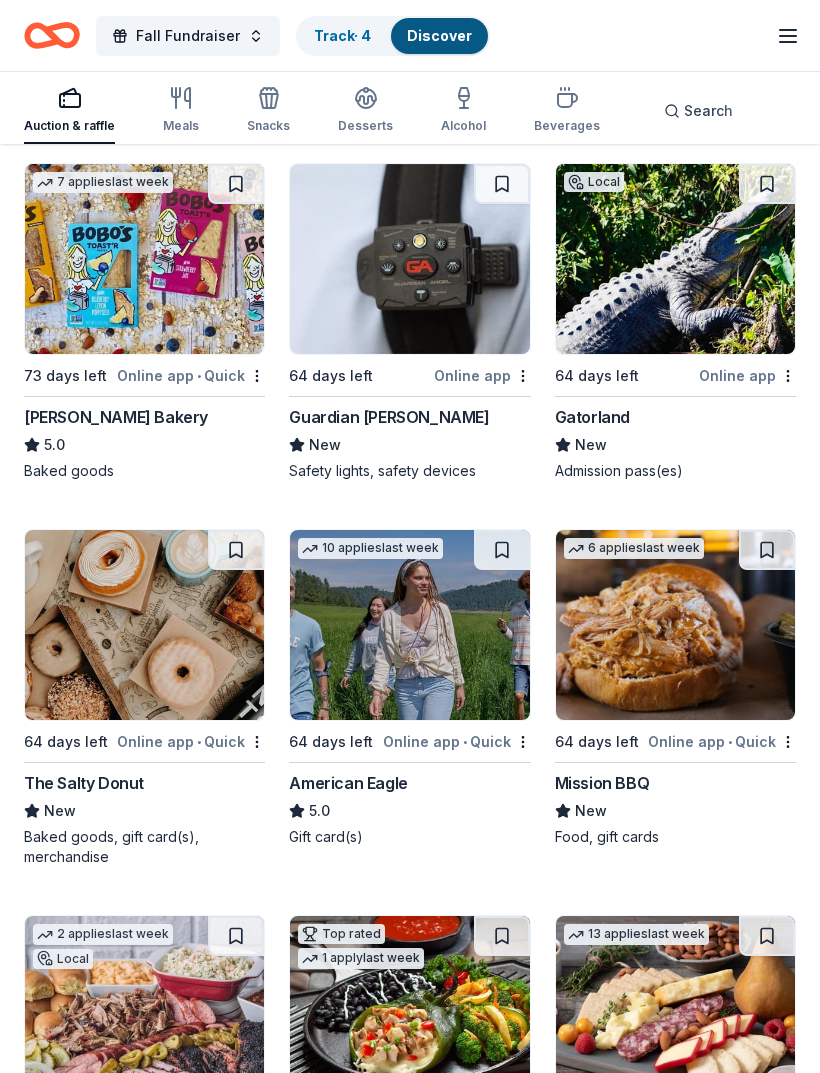 scroll, scrollTop: 0, scrollLeft: 0, axis: both 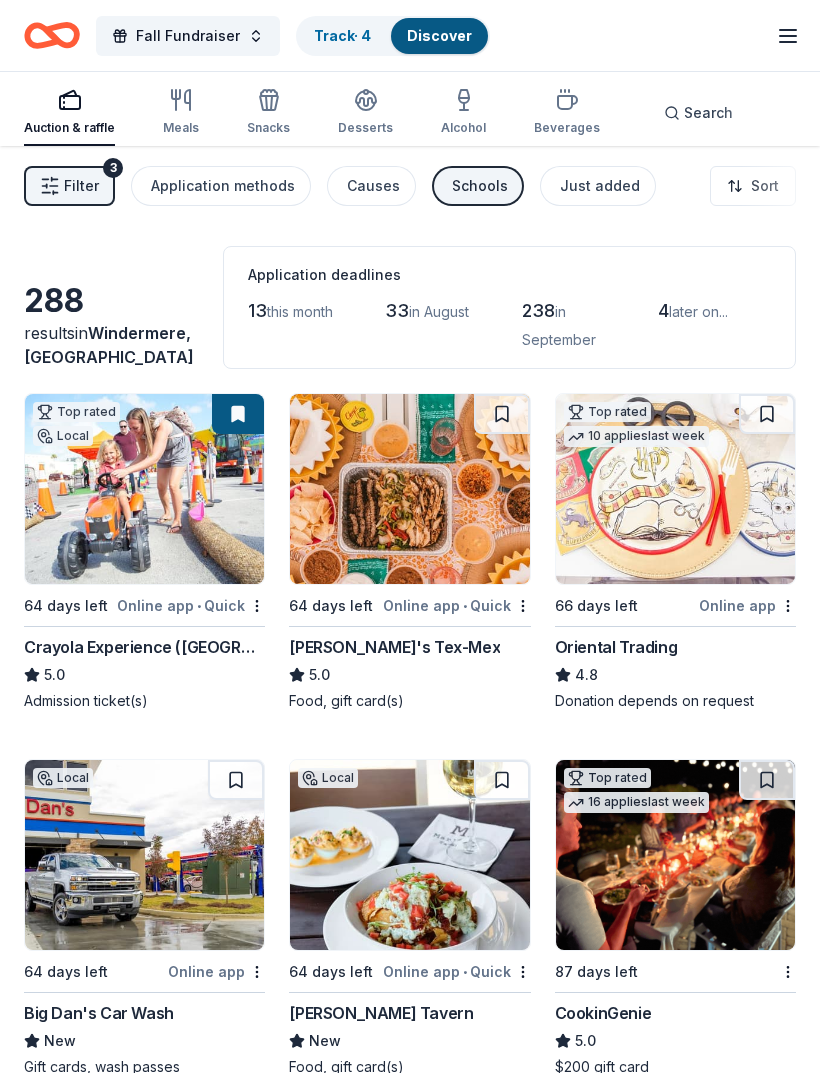click 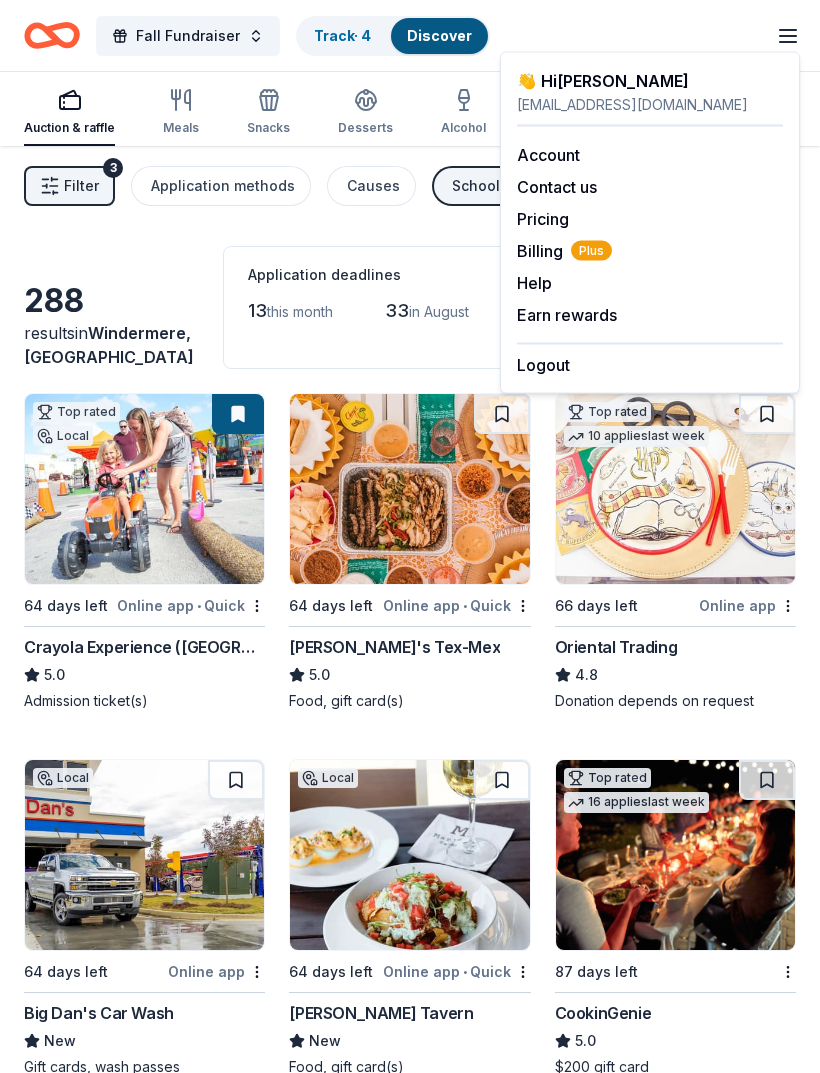 click on "Application deadlines 13  this month 33  in August 238  in September 4  later on..." at bounding box center [509, 307] 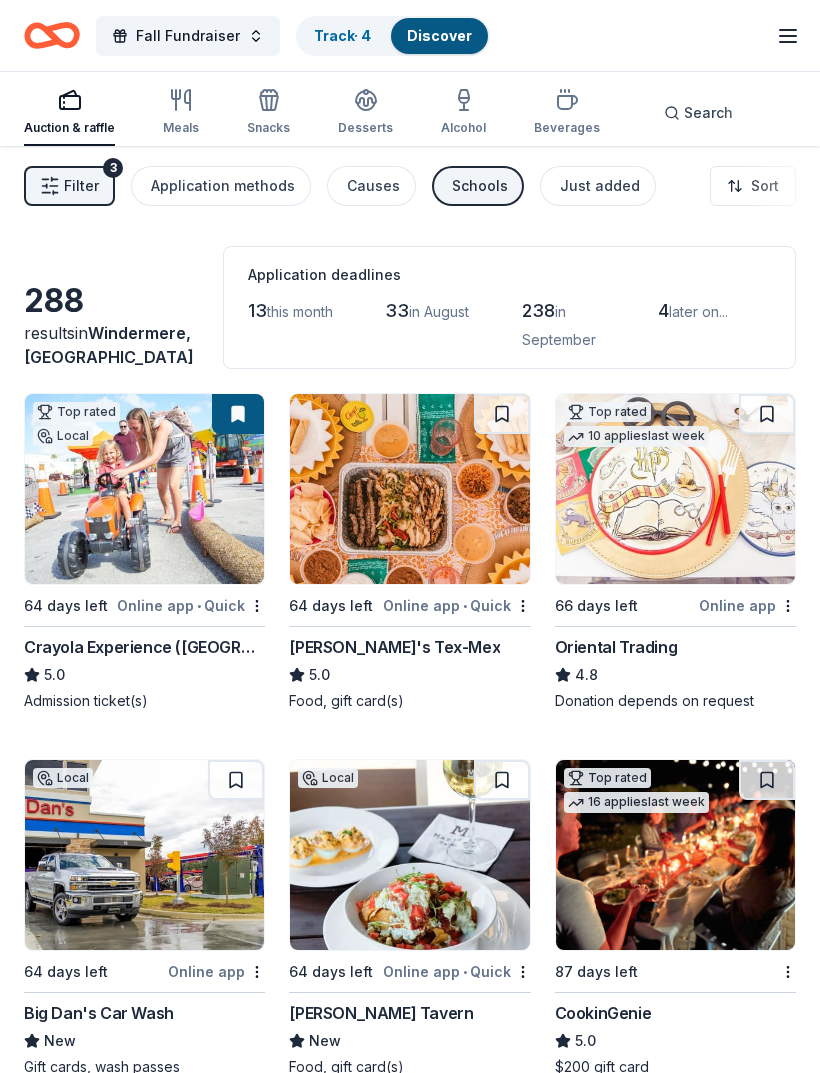 click on "Search" at bounding box center (708, 113) 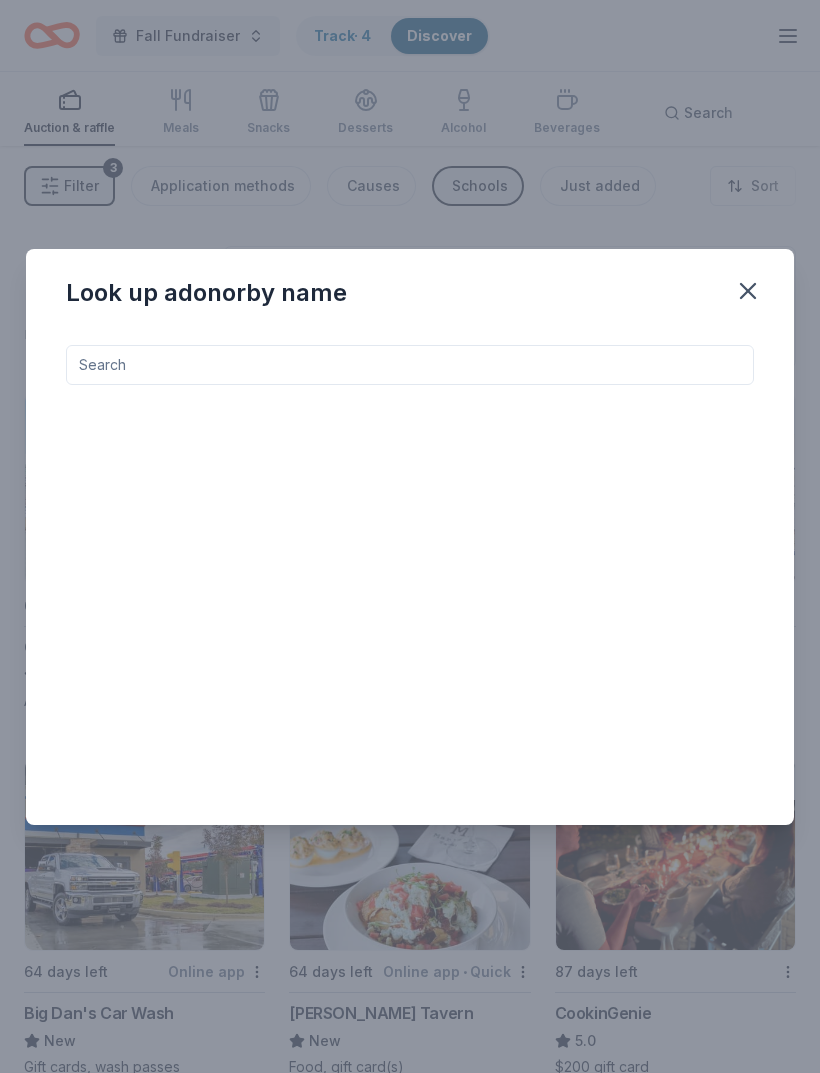 click at bounding box center [410, 365] 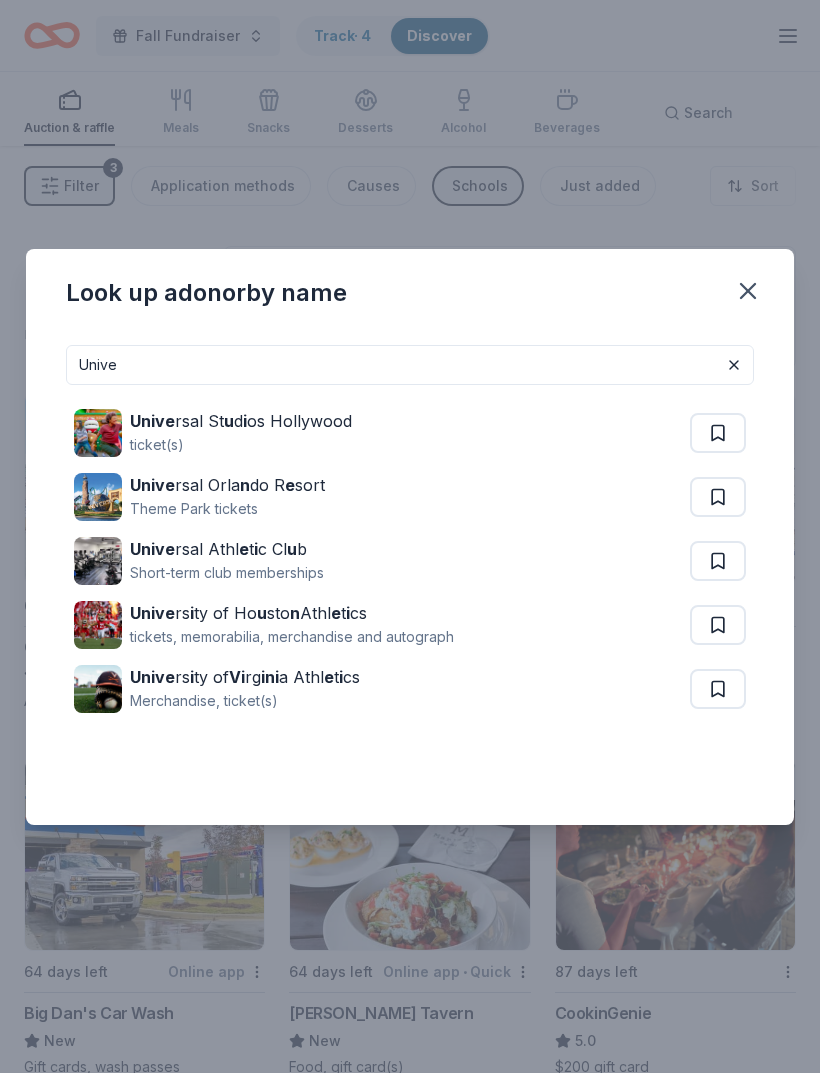 type on "Unive" 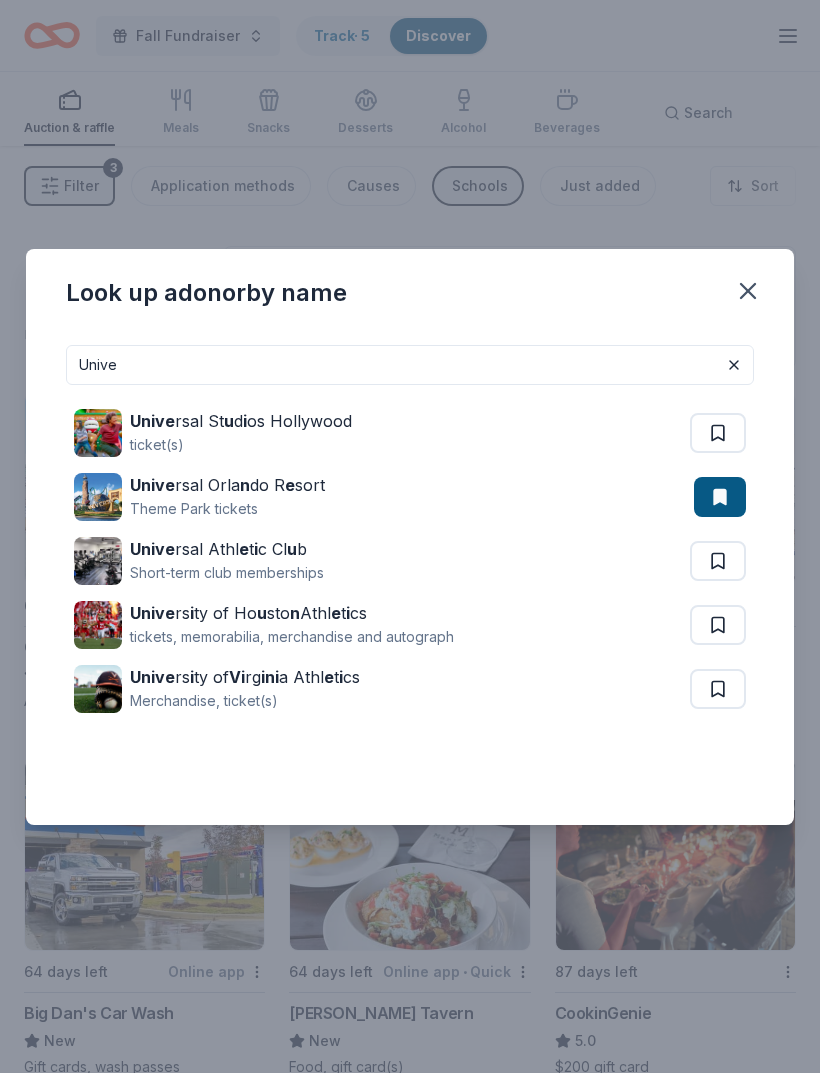 click at bounding box center [734, 365] 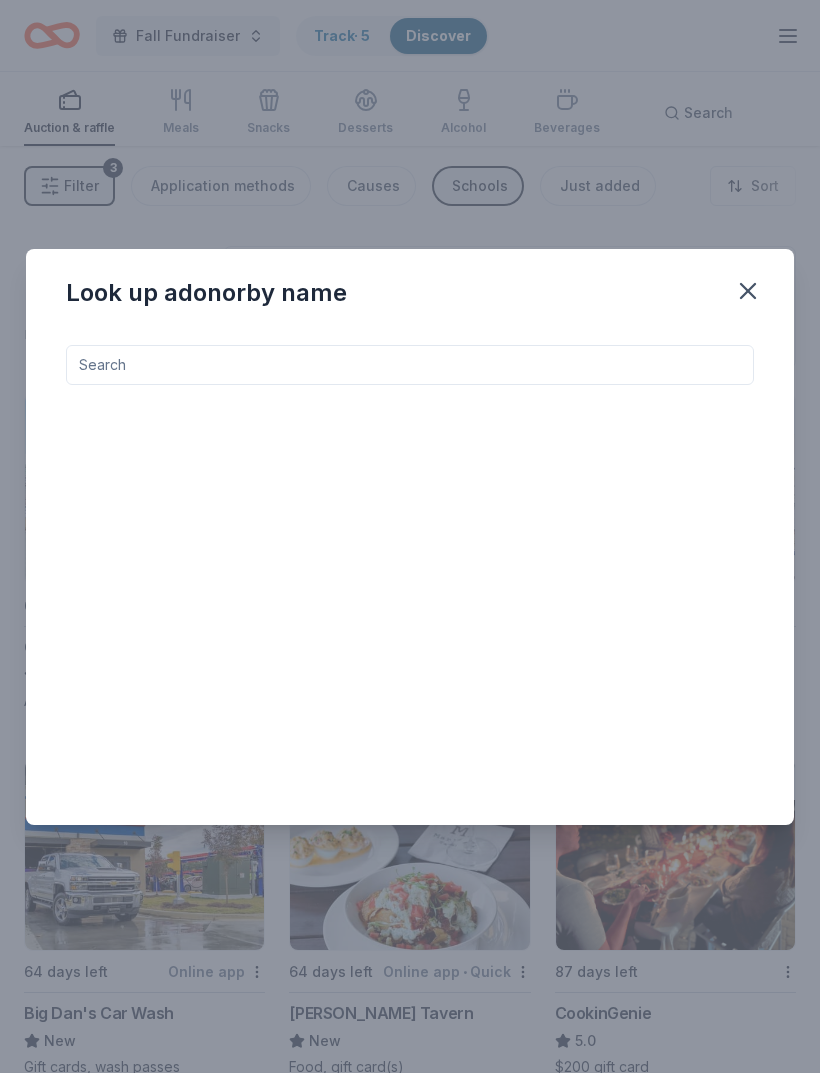 click at bounding box center (410, 365) 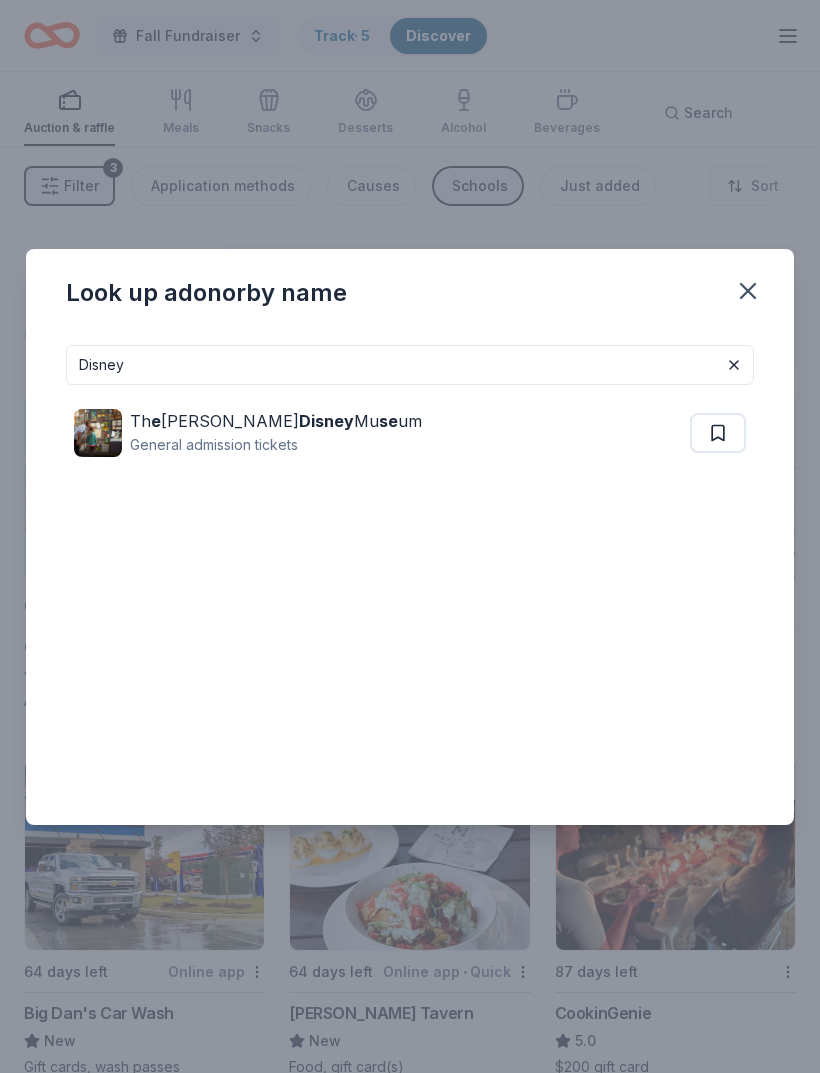 type on "Disney" 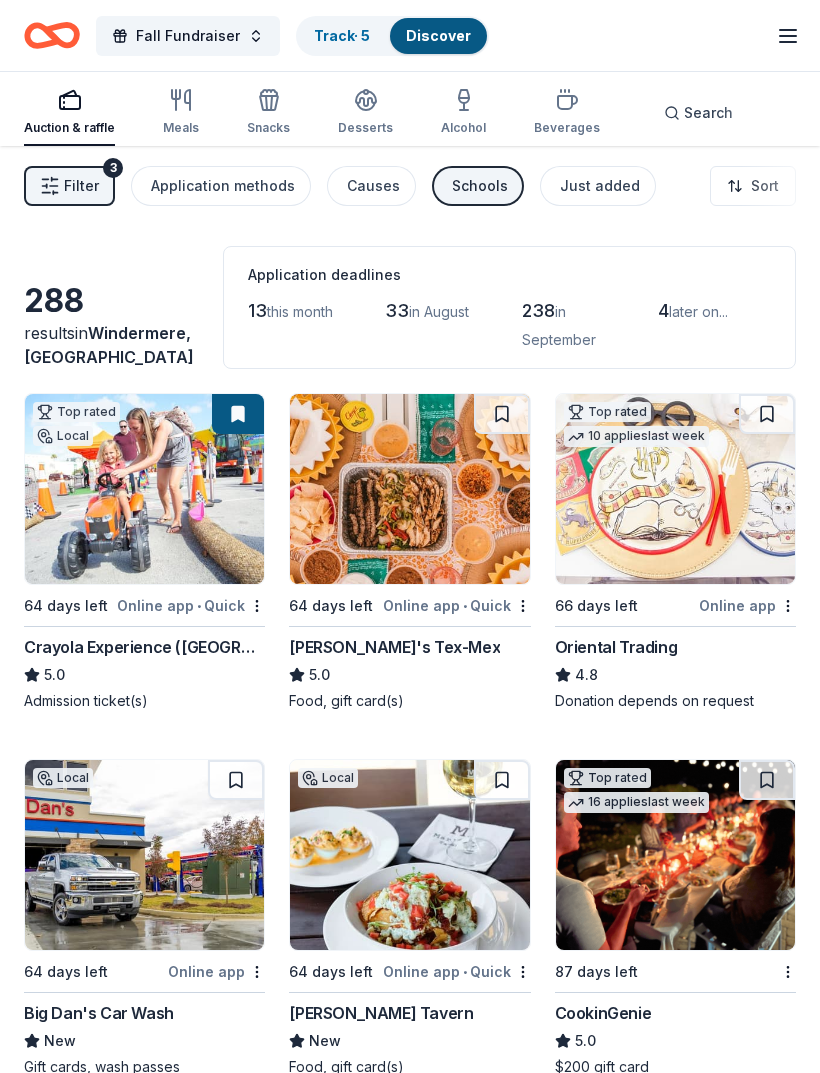click on "Search" at bounding box center (708, 113) 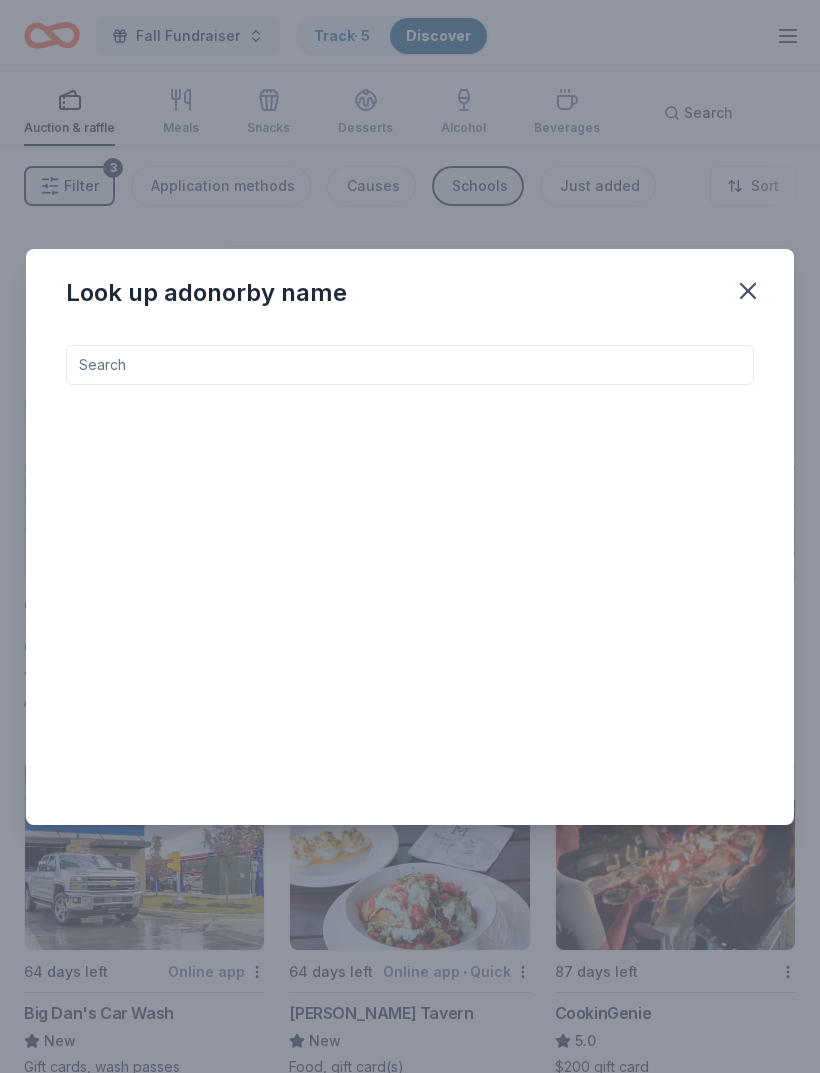 click at bounding box center (410, 365) 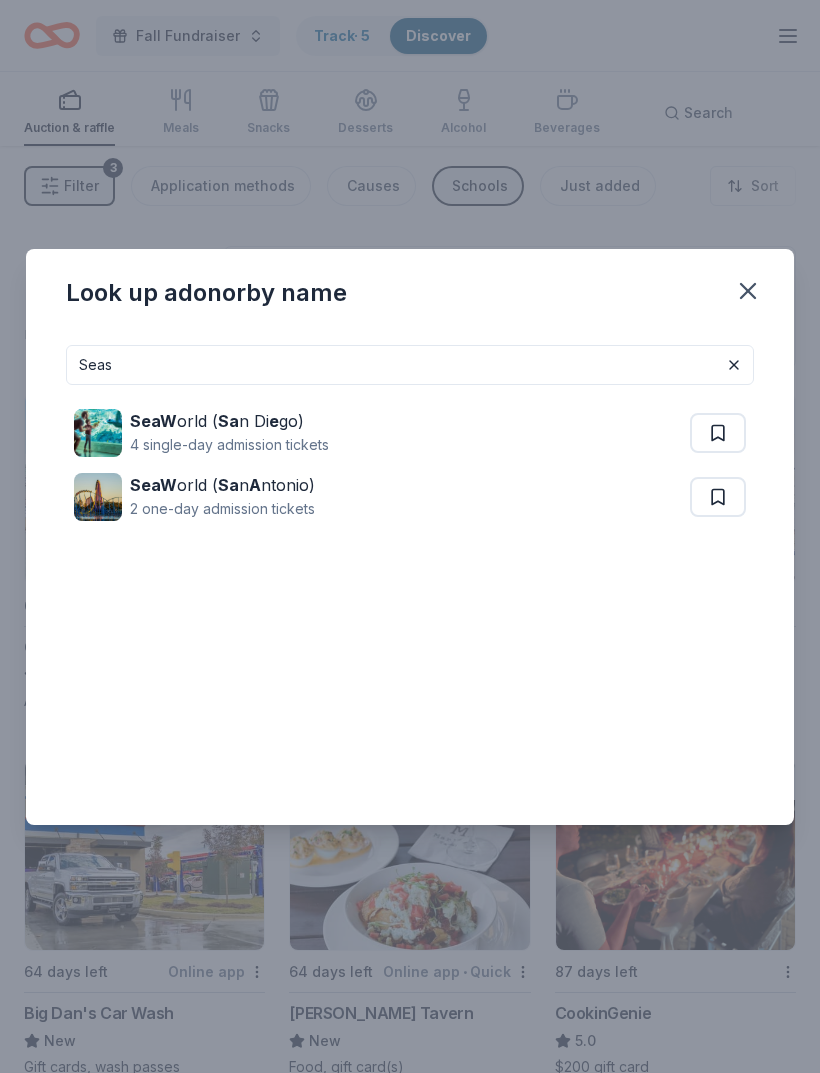 click on "Seas" at bounding box center [410, 365] 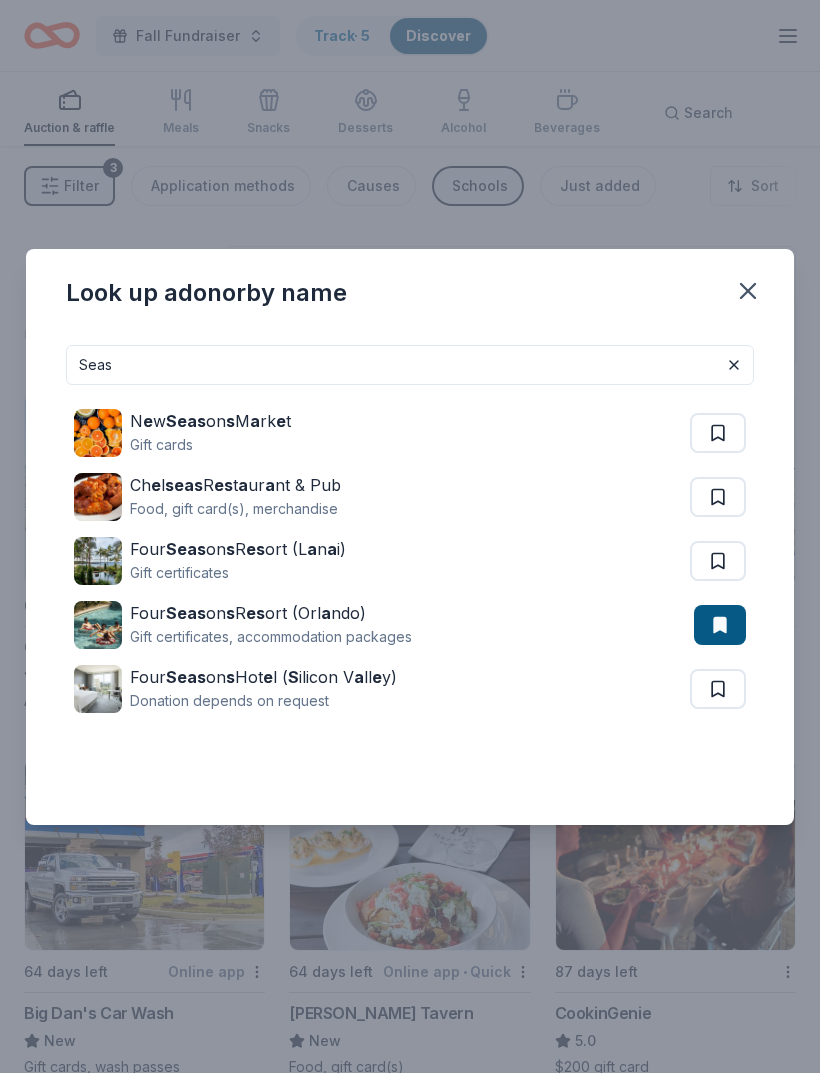 type on "Seas" 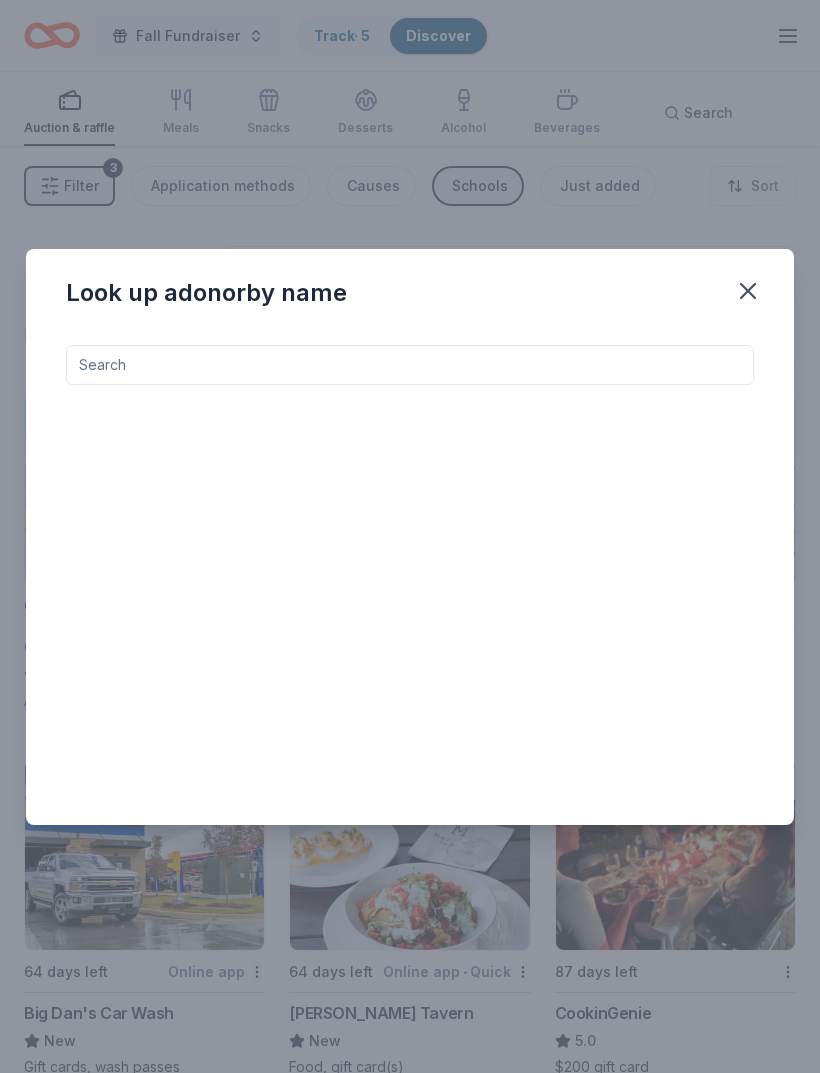 click at bounding box center (410, 365) 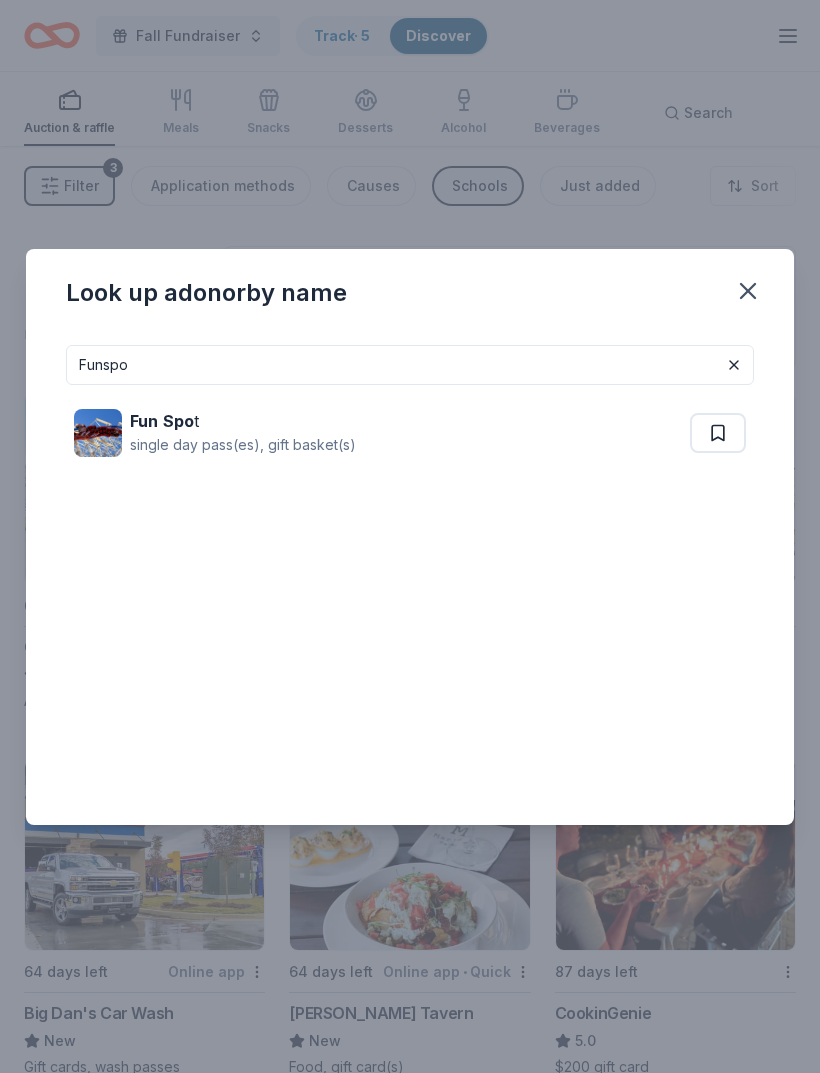 type on "Funspo" 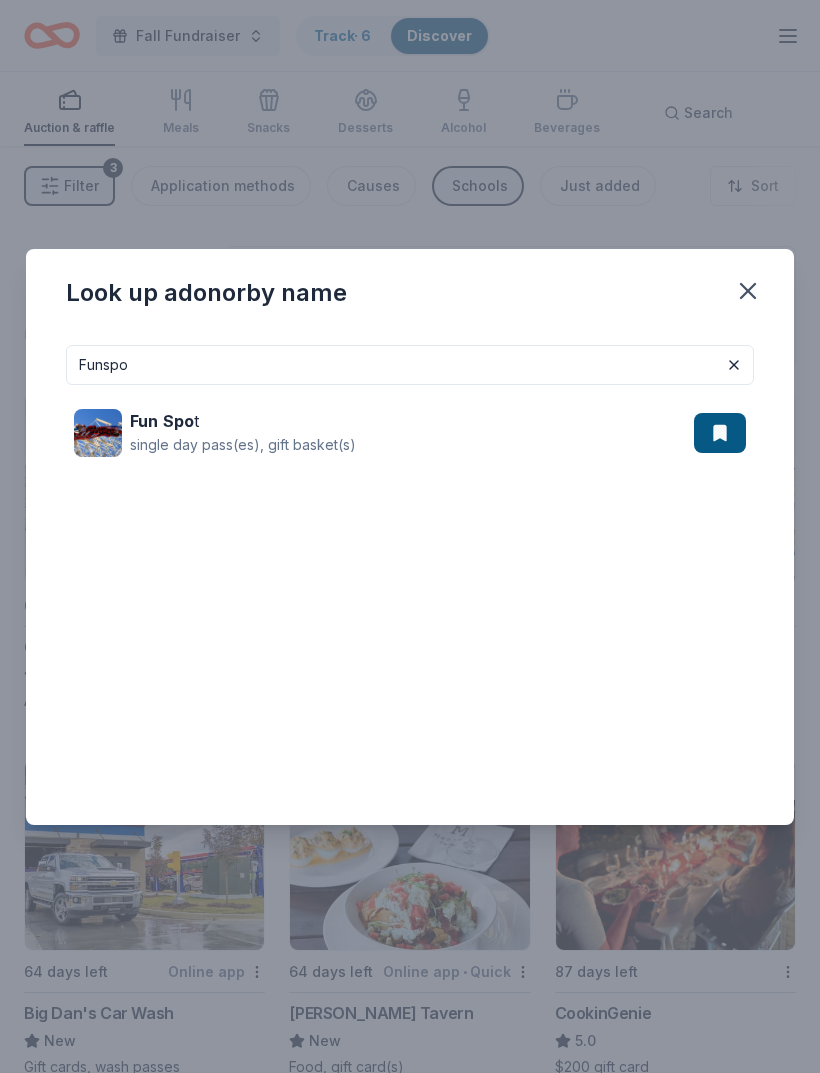 click 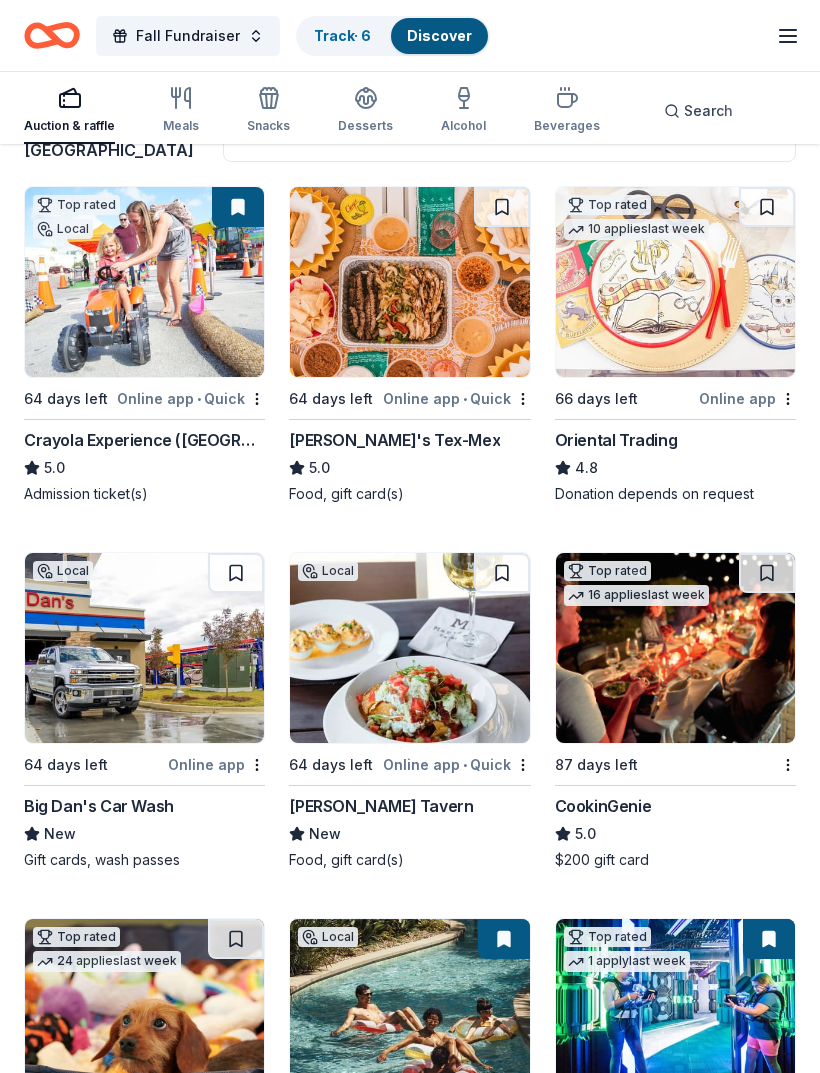 scroll, scrollTop: 0, scrollLeft: 0, axis: both 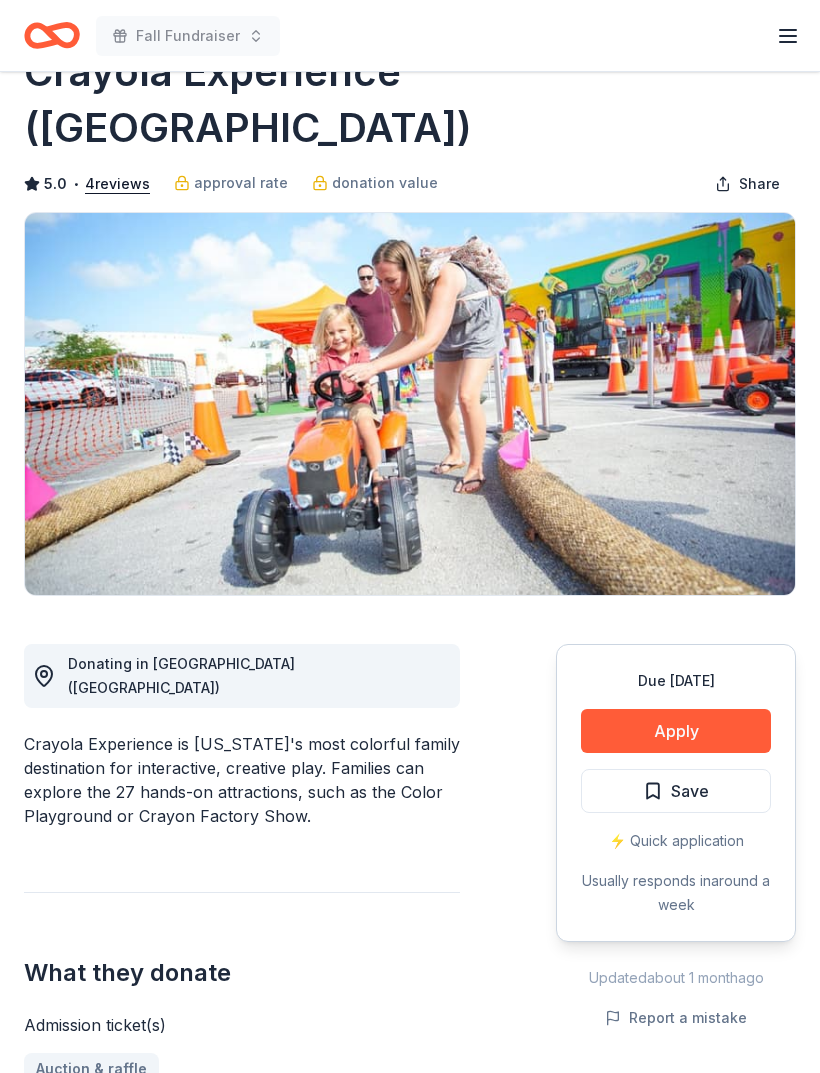 click on "Apply" at bounding box center [676, 731] 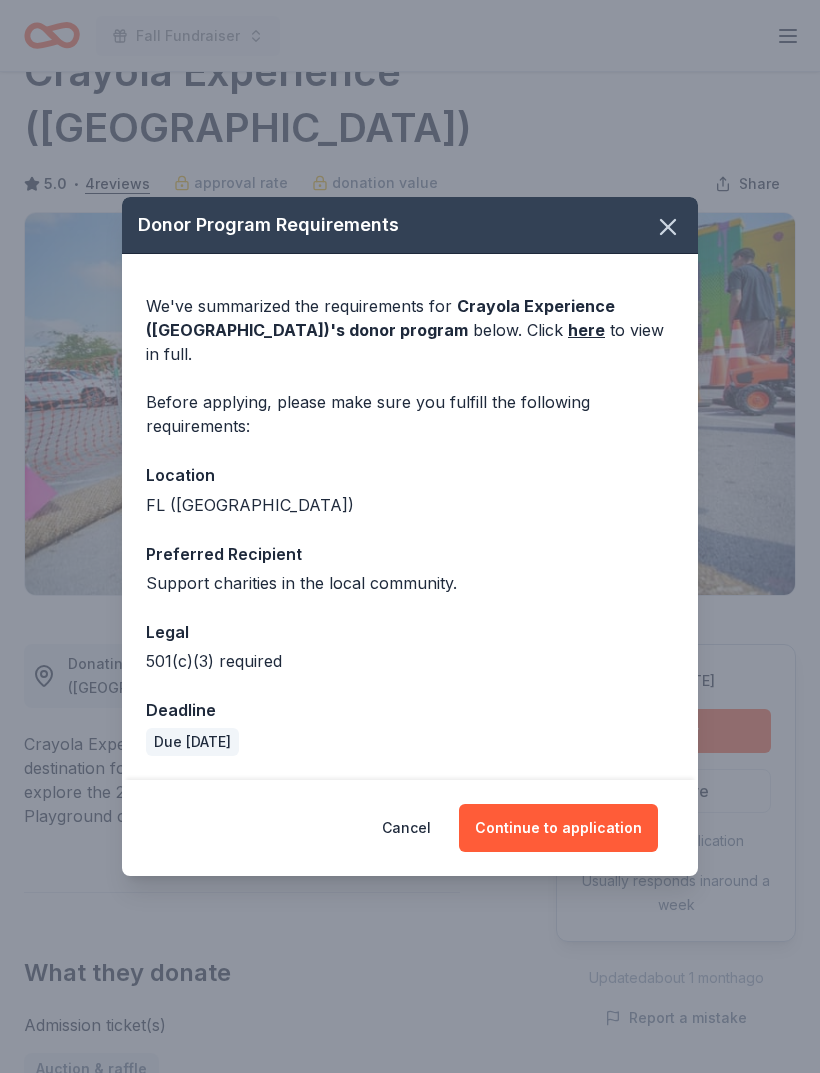 click on "Continue to application" at bounding box center (558, 828) 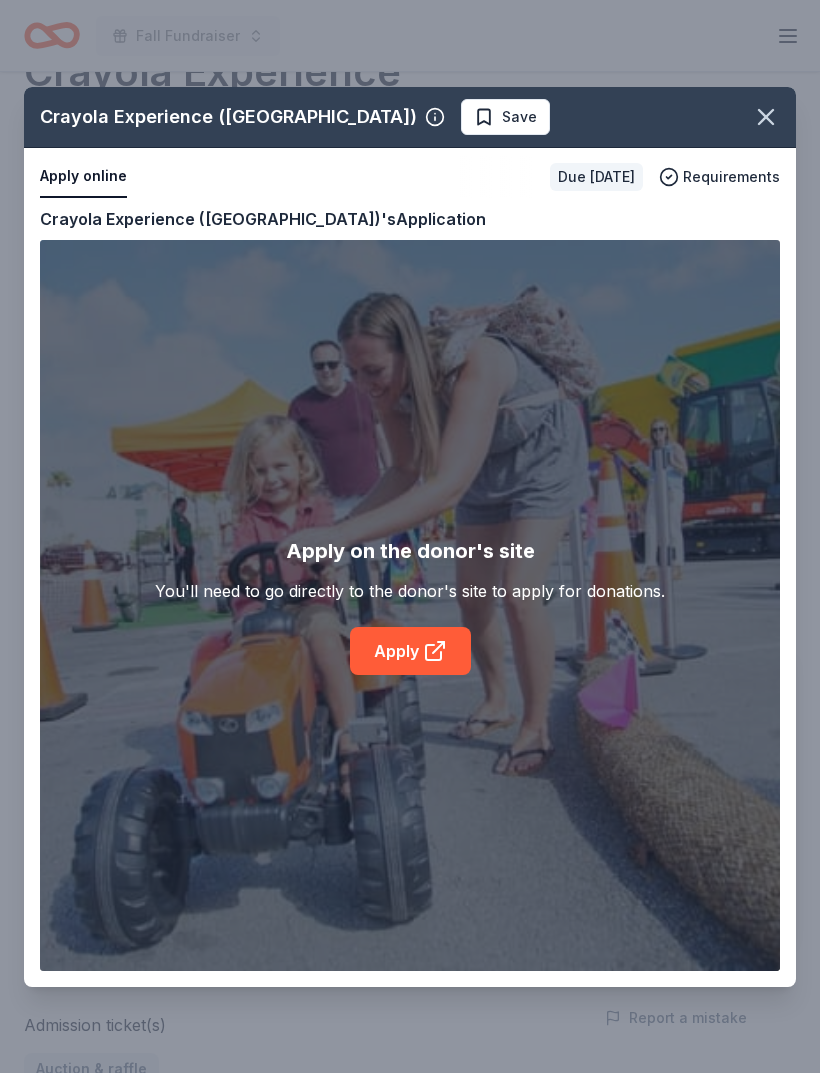 click on "Apply" at bounding box center (410, 651) 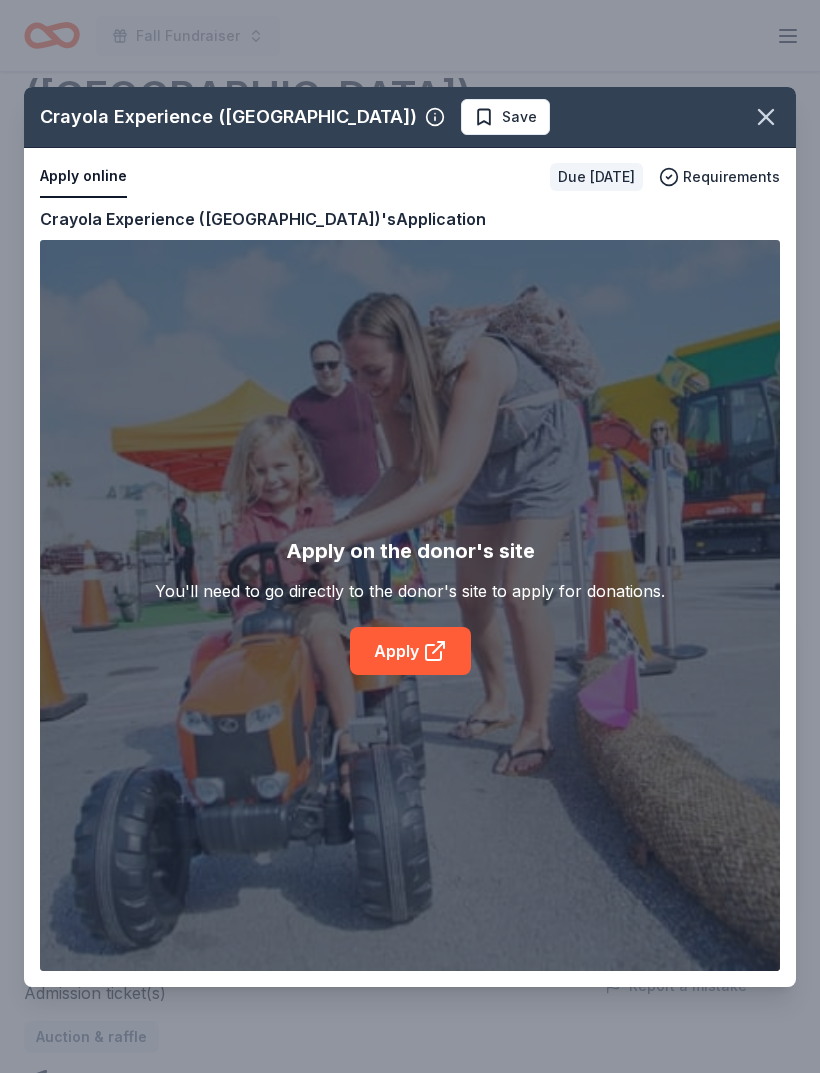 click 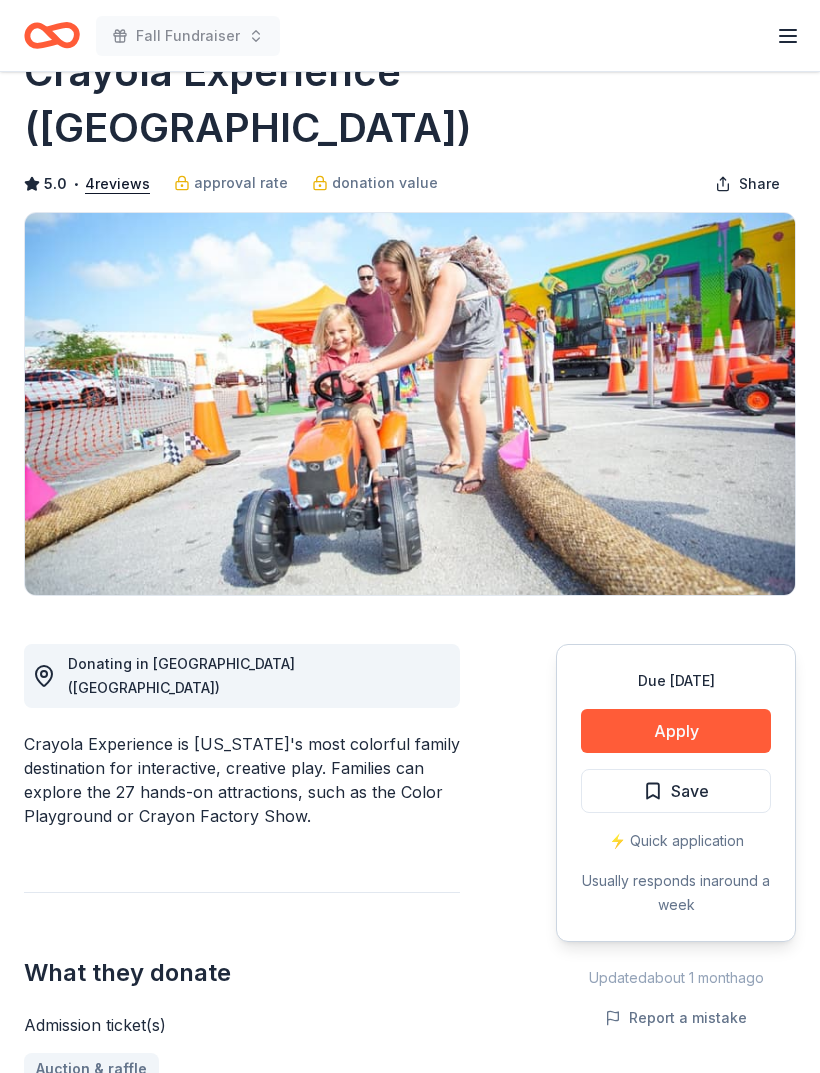 click on "Save" at bounding box center (676, 791) 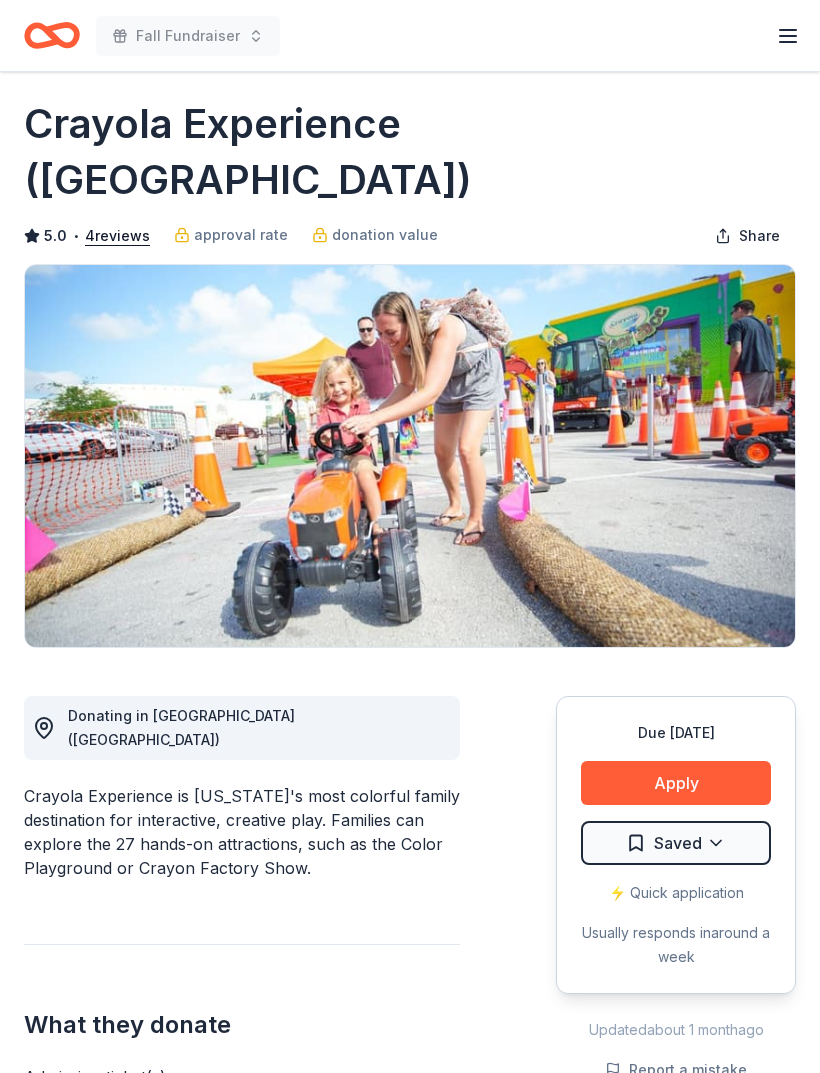 scroll, scrollTop: 0, scrollLeft: 0, axis: both 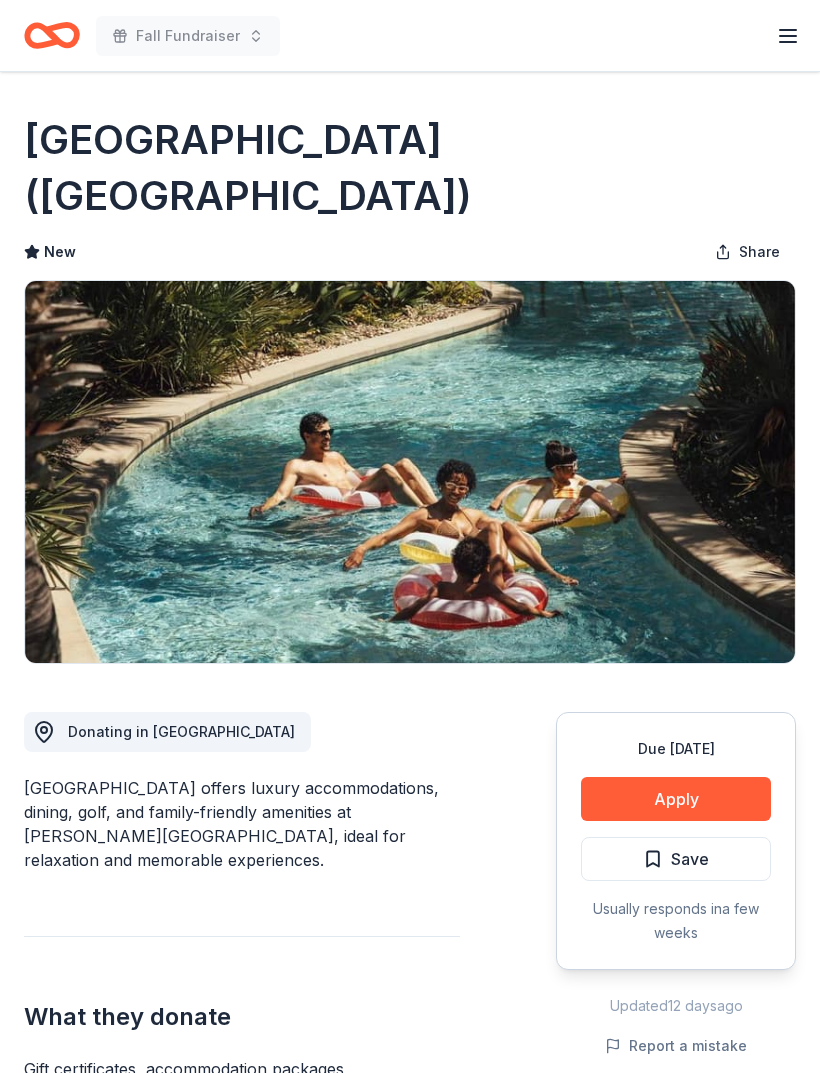 click on "Apply" at bounding box center [676, 799] 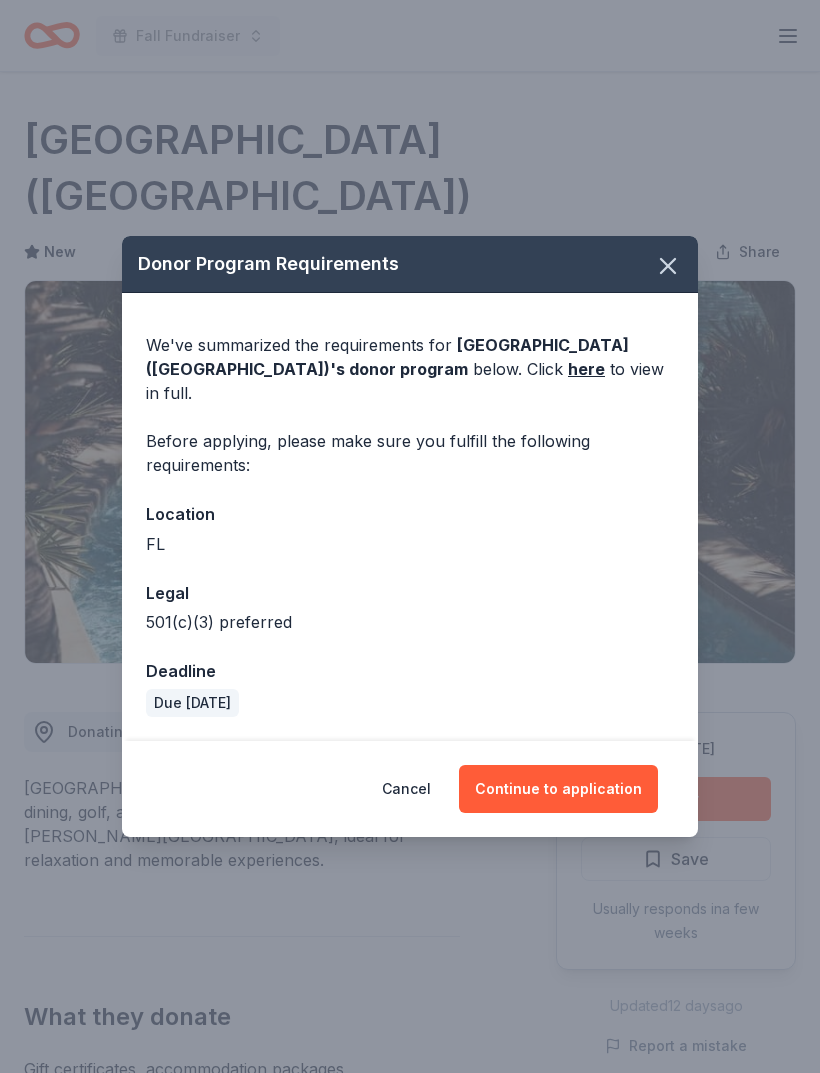 click on "Continue to application" at bounding box center [558, 789] 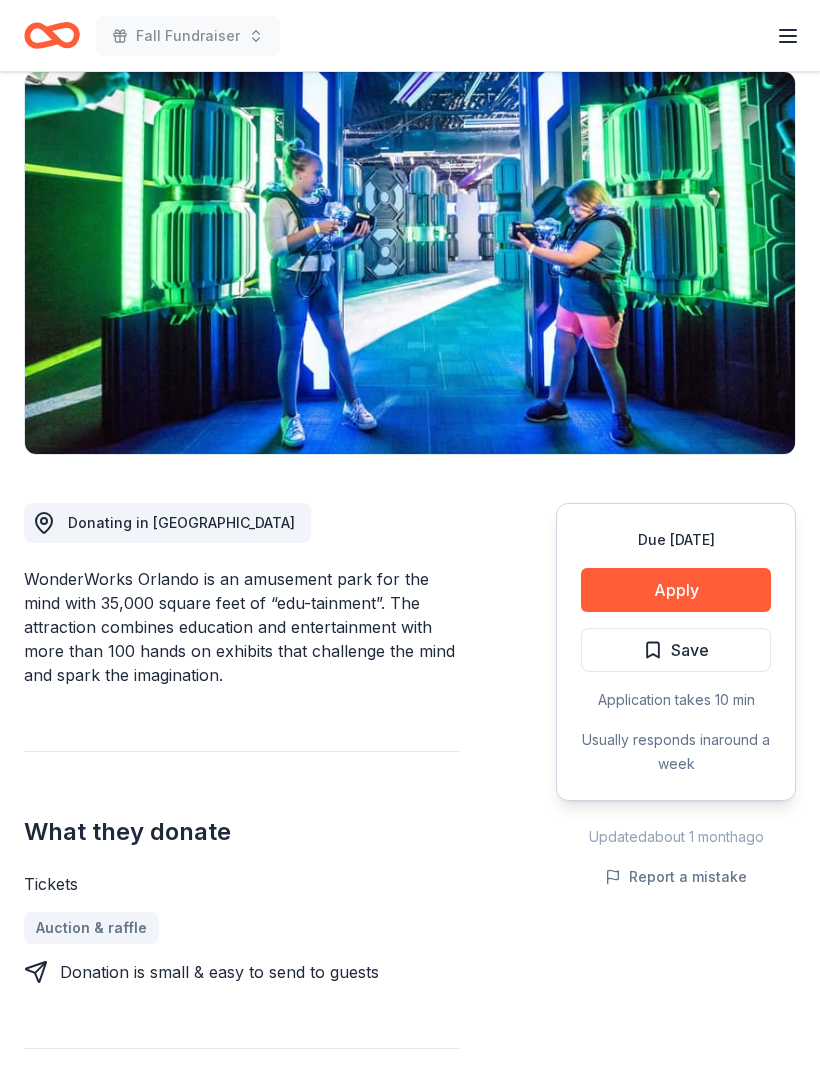 scroll, scrollTop: 201, scrollLeft: 0, axis: vertical 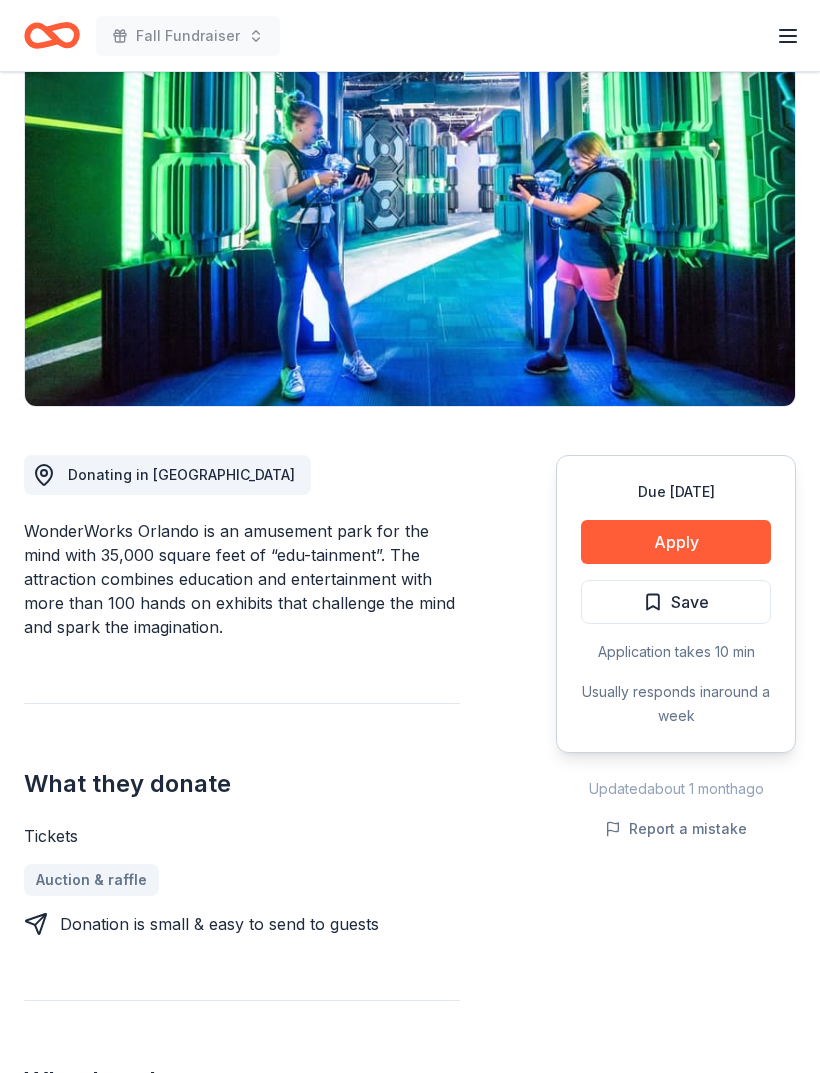 click on "Apply" at bounding box center (676, 542) 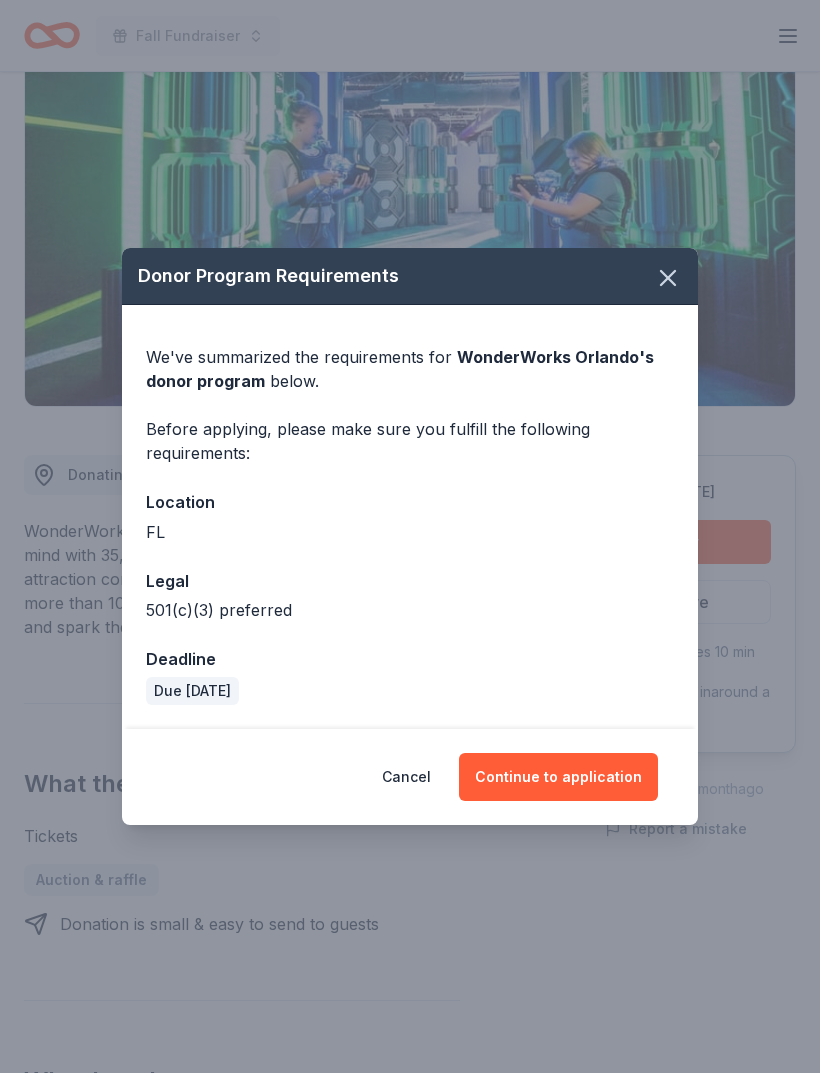 click on "Continue to application" at bounding box center (558, 777) 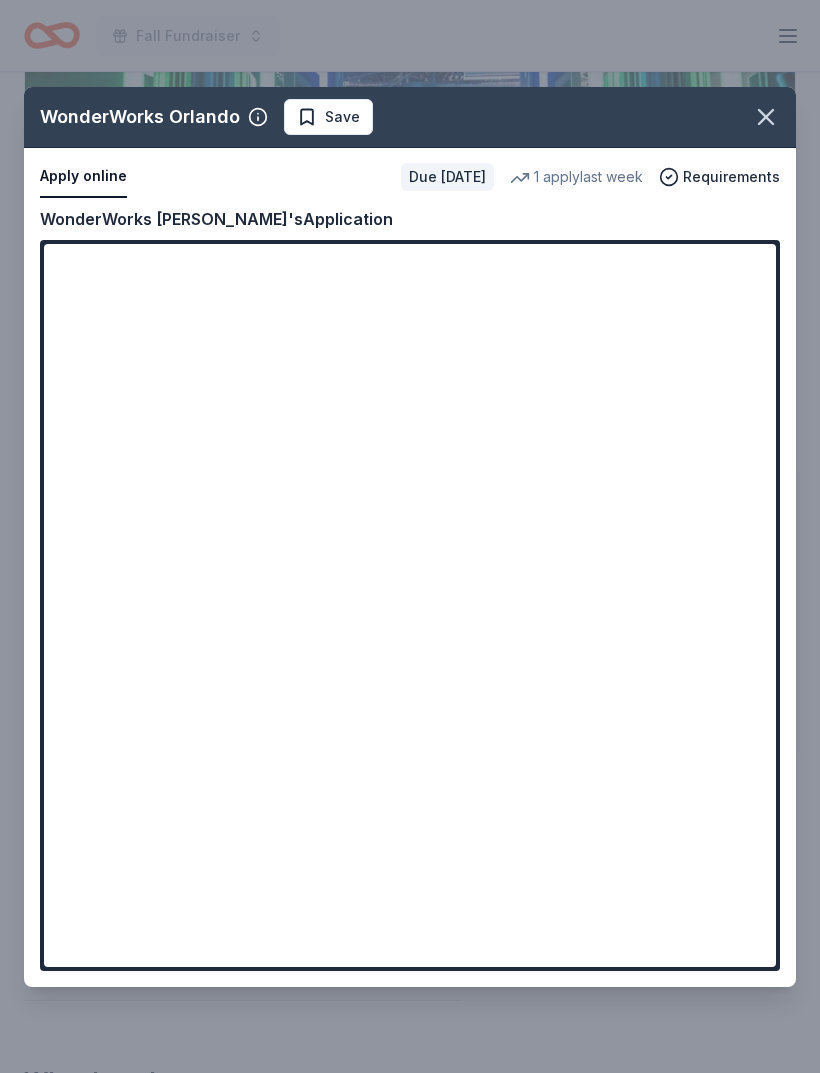 click on "Copy and paste your information: Event information Edit Name Fall Fundraiser Date 10/13/25 Attendance 600 Mailing address Description Organization information Edit Name Sunset Park Elementary PTO Website https://sunsetparkpto.ptboard.com/home EIN 26-4828535 Mission statement The Sunset Park Elementary PTO is a 501c3 whose mission is to support our school community in a wide variety of ways.  Some of the ways we support our students and teachers is through teacher grants, financial assistance to ensure all students can participate in school events like field trips, and much more. We are based in Windermere, FL. and received our nonprofit status in 2009. WonderWorks Orlando's  Application" at bounding box center (410, 596) 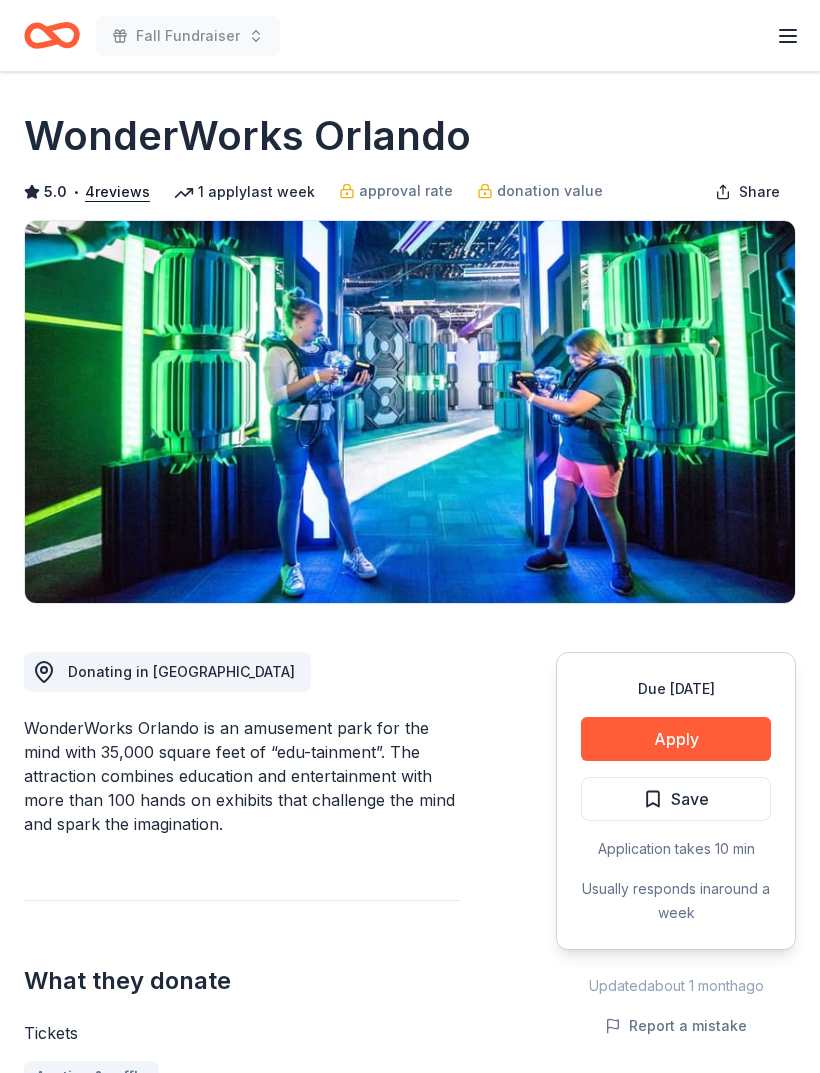 scroll, scrollTop: 0, scrollLeft: 0, axis: both 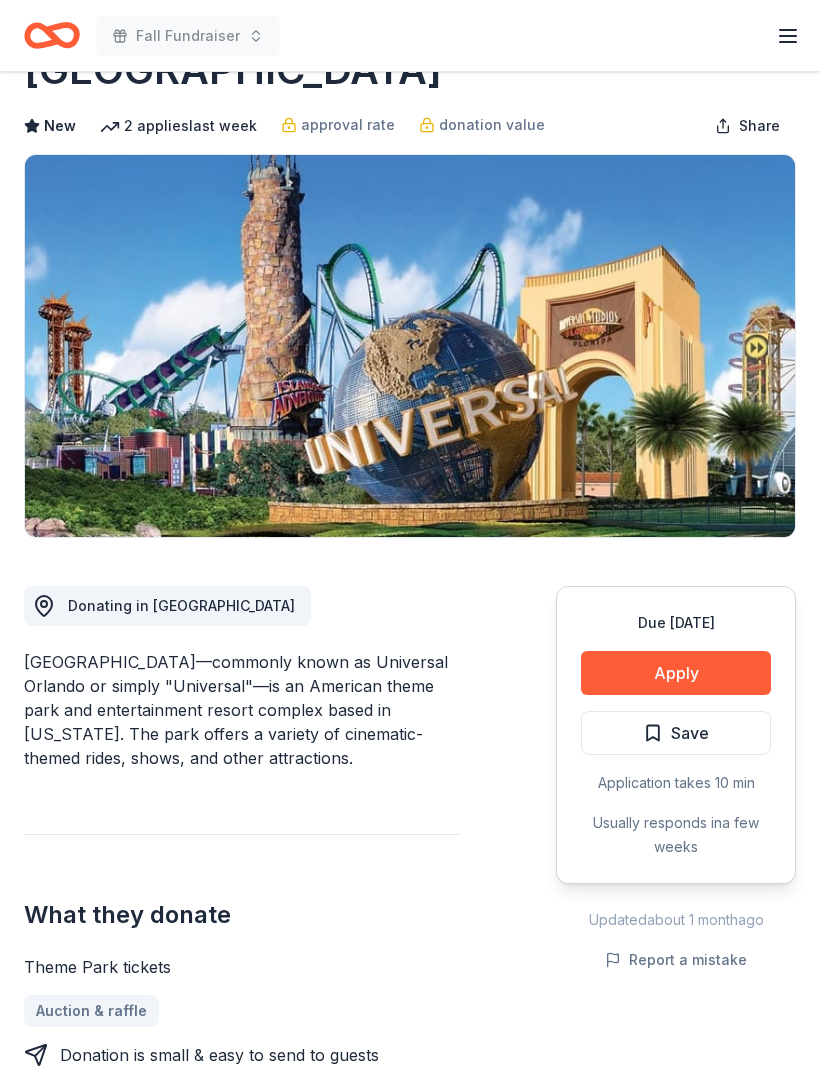click on "Save" at bounding box center [676, 734] 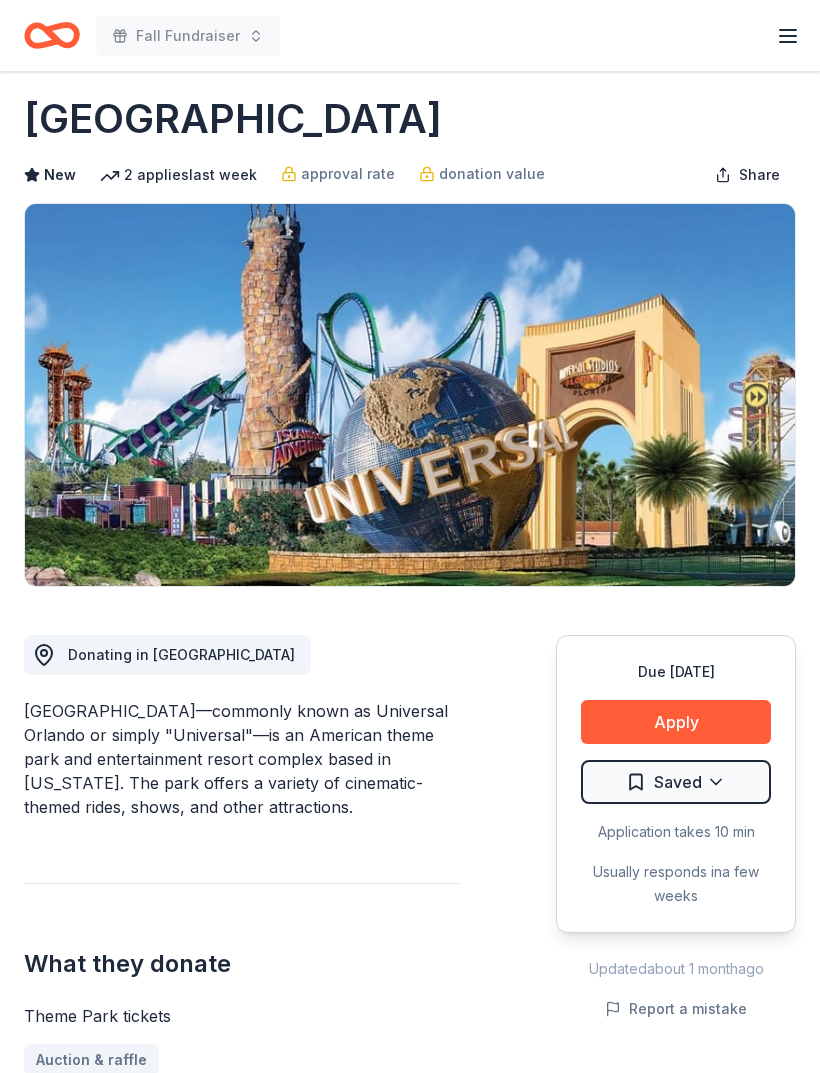 scroll, scrollTop: 0, scrollLeft: 0, axis: both 